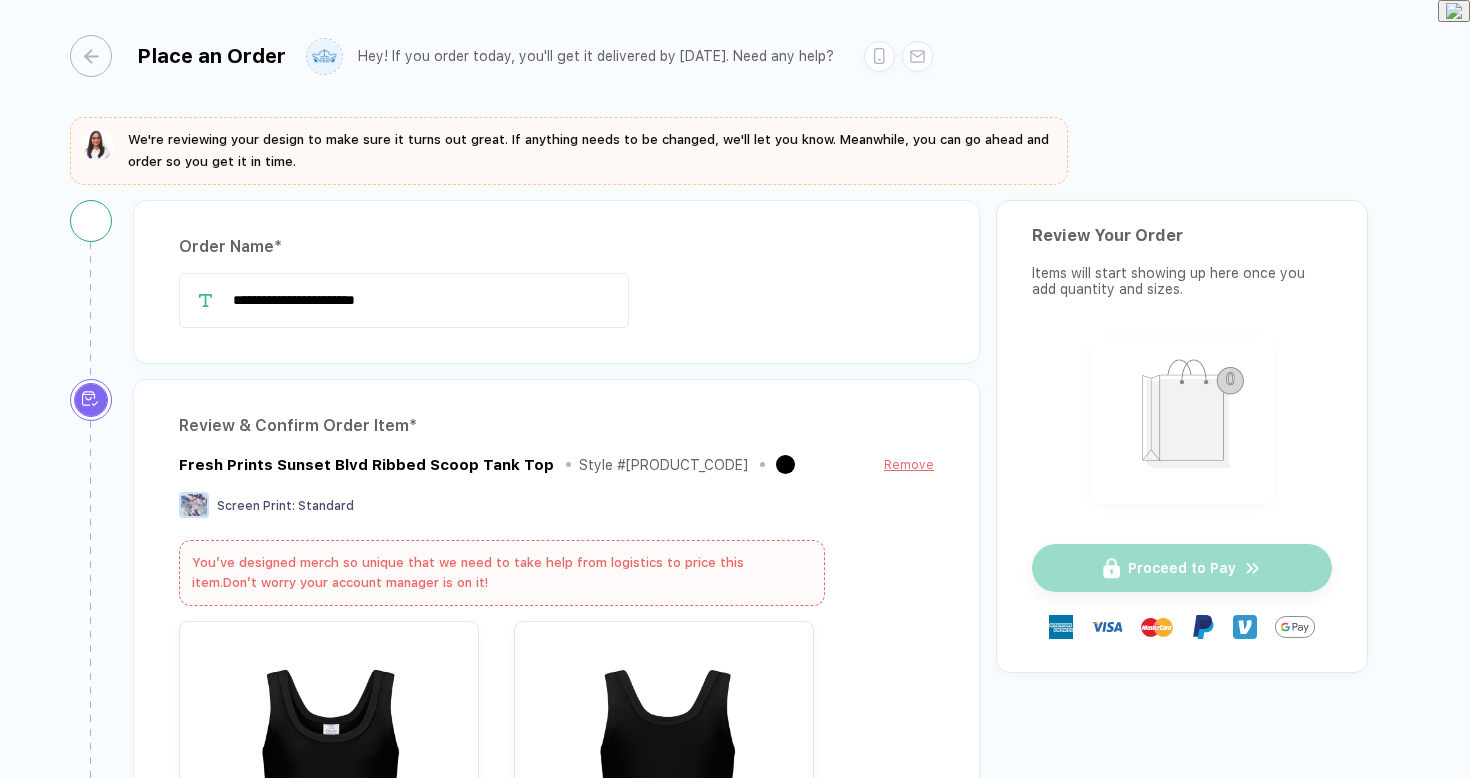 scroll, scrollTop: 0, scrollLeft: 0, axis: both 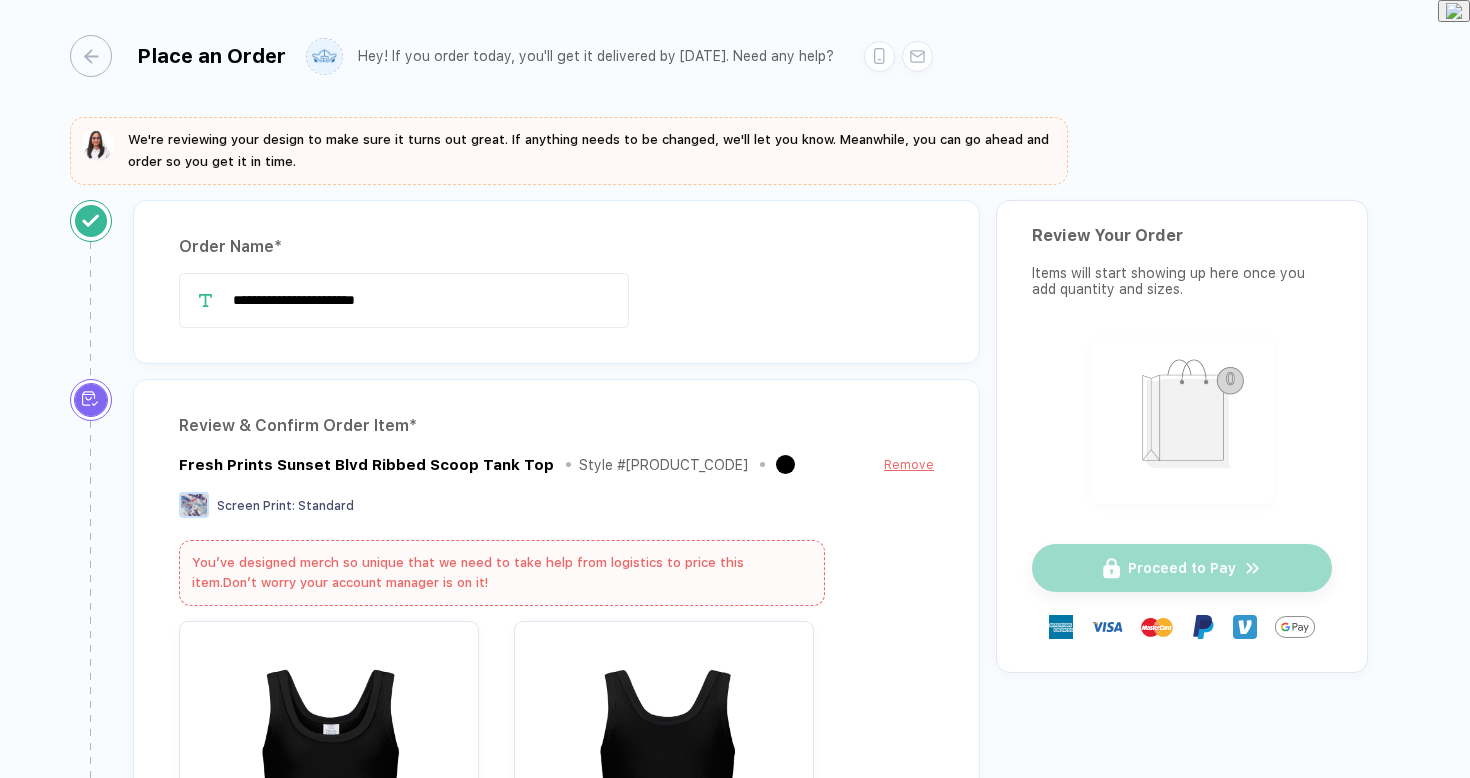 click on "Place an Order Hey! If you order today, you'll get it delivered by [DATE]. Need any help?" at bounding box center [719, 53] 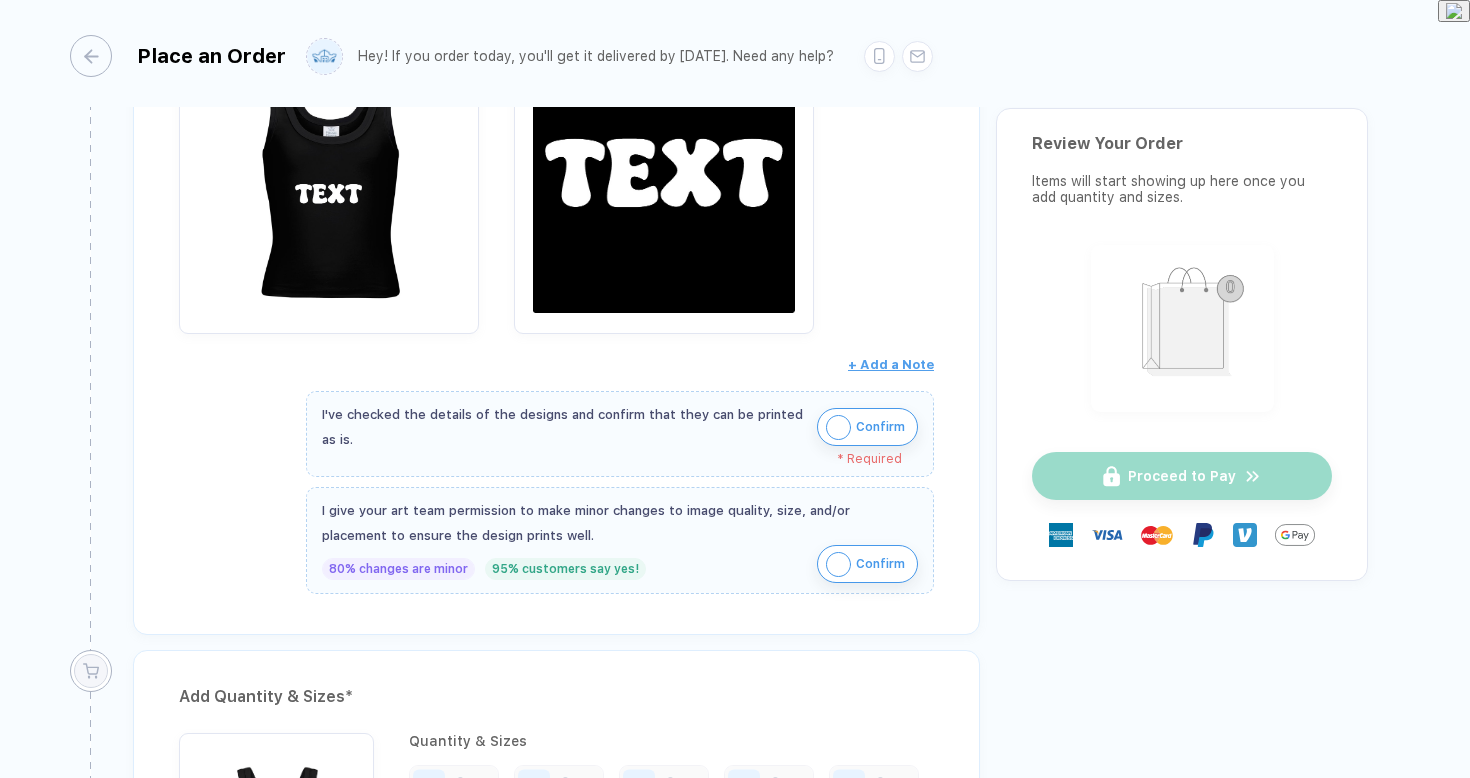 scroll, scrollTop: 599, scrollLeft: 0, axis: vertical 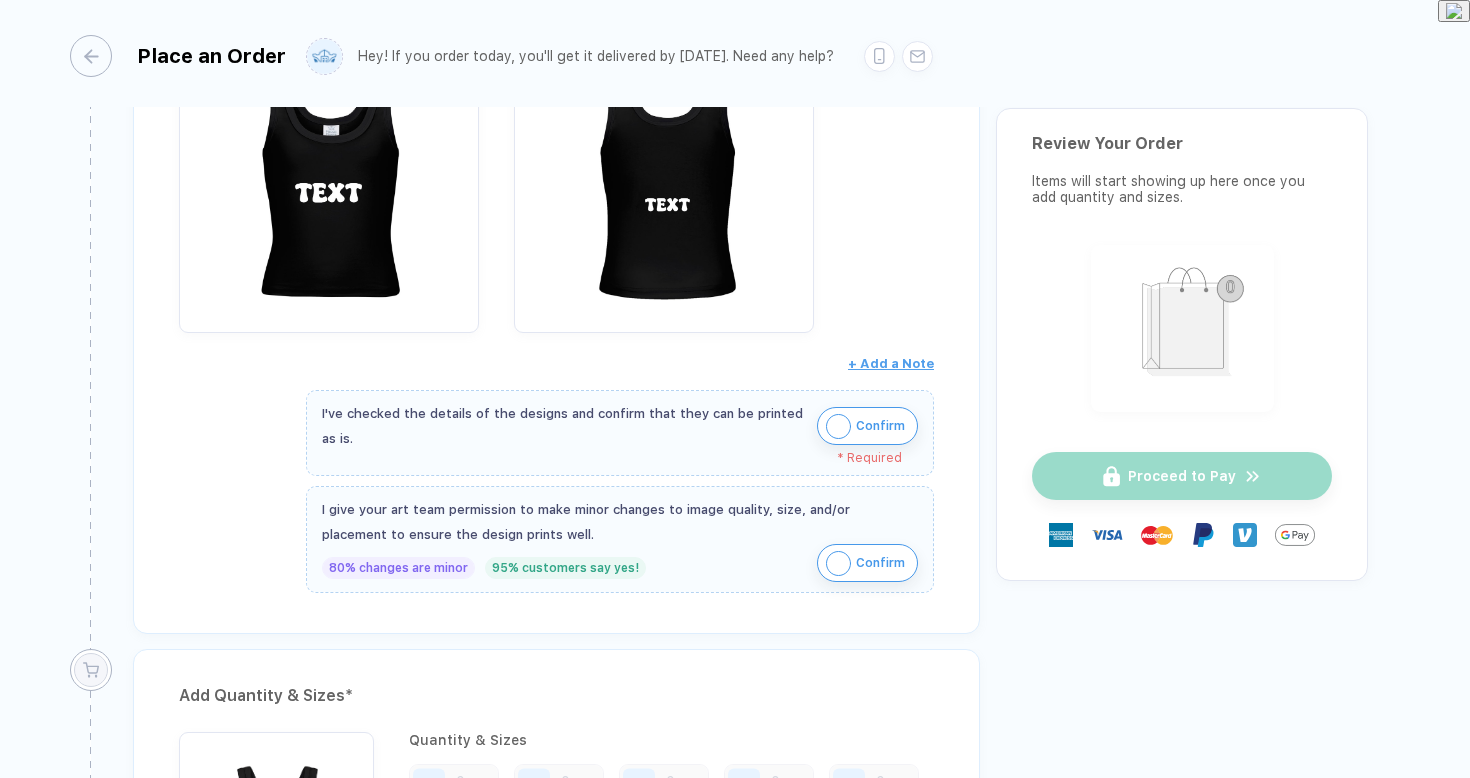 click at bounding box center [838, 426] 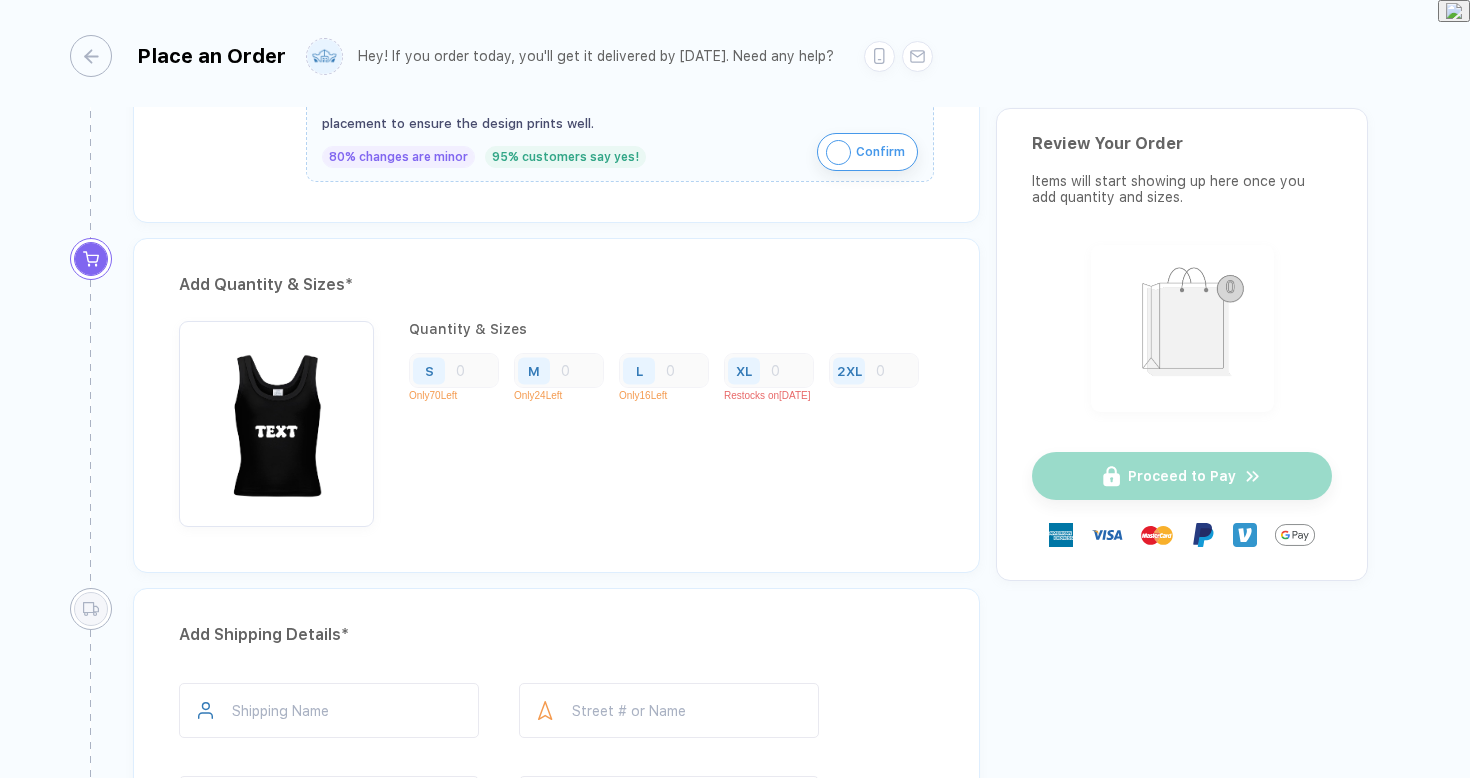 scroll, scrollTop: 1034, scrollLeft: 0, axis: vertical 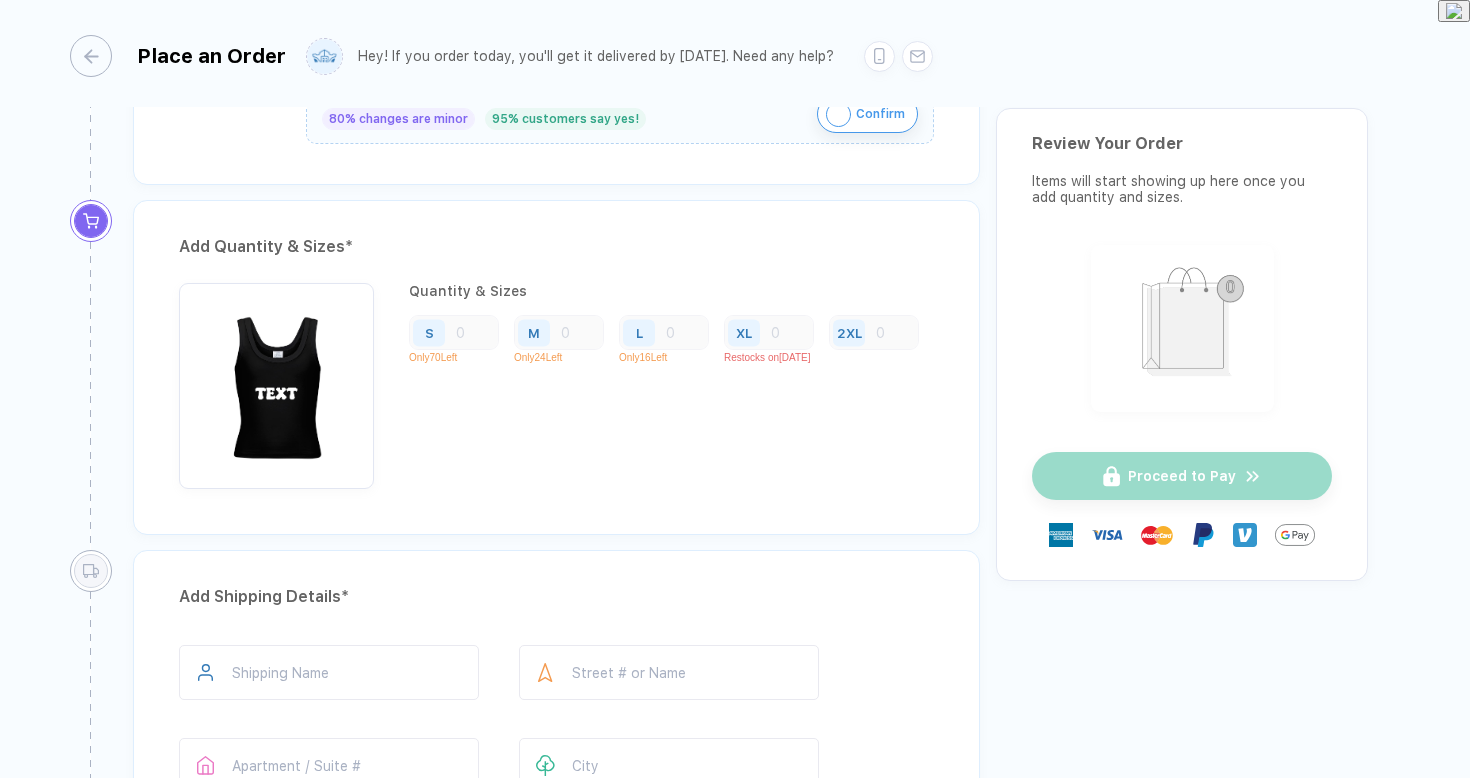 click on "S" at bounding box center [454, 332] 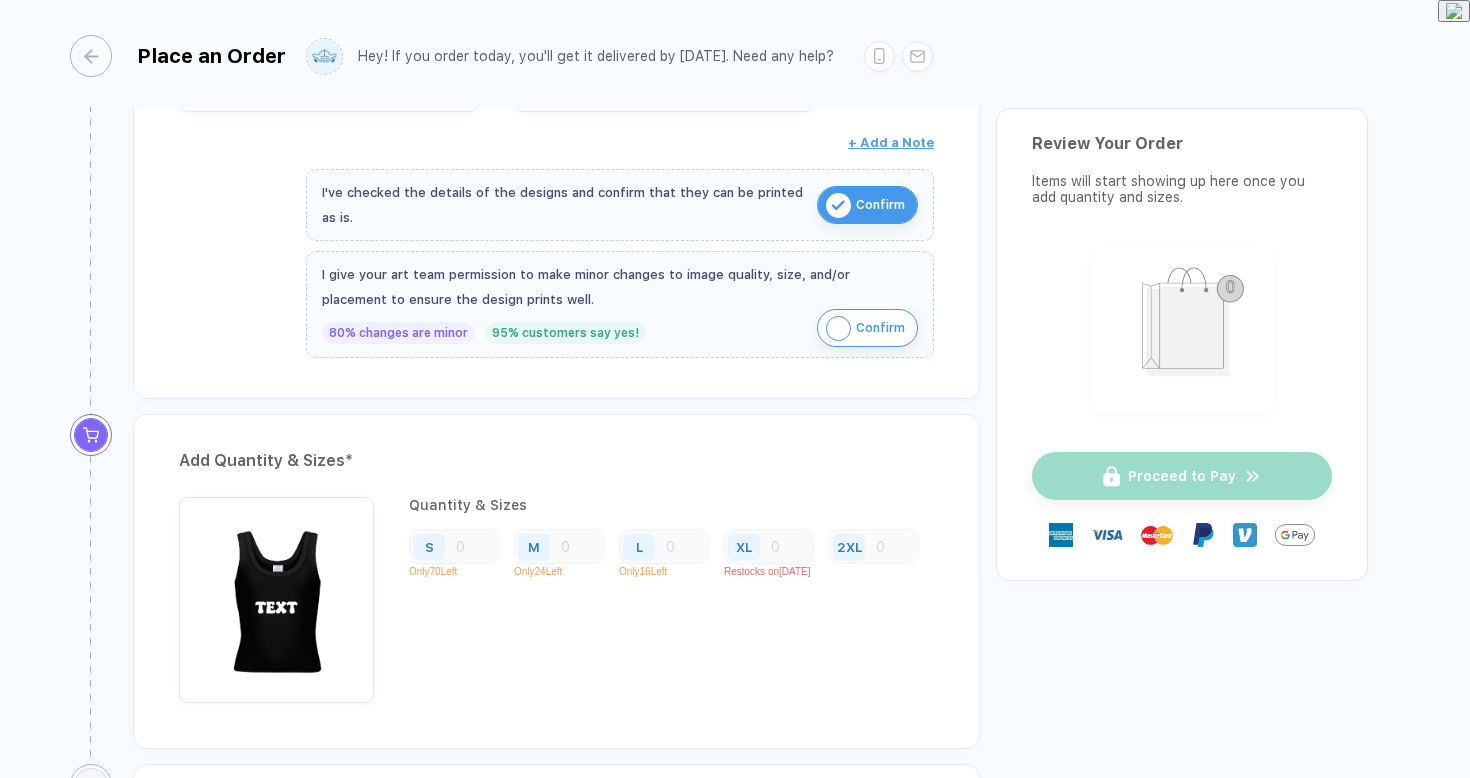 scroll, scrollTop: 818, scrollLeft: 0, axis: vertical 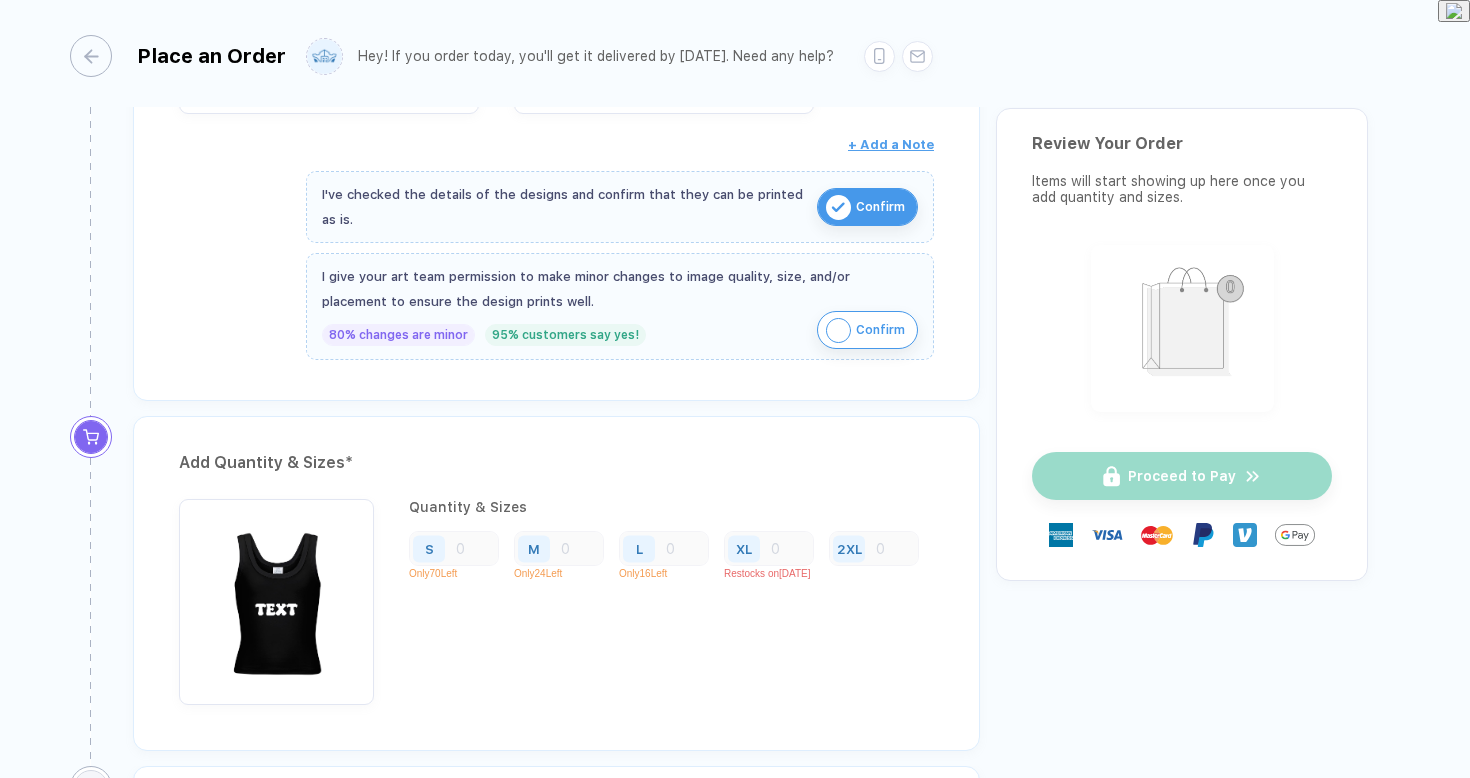 click at bounding box center [838, 330] 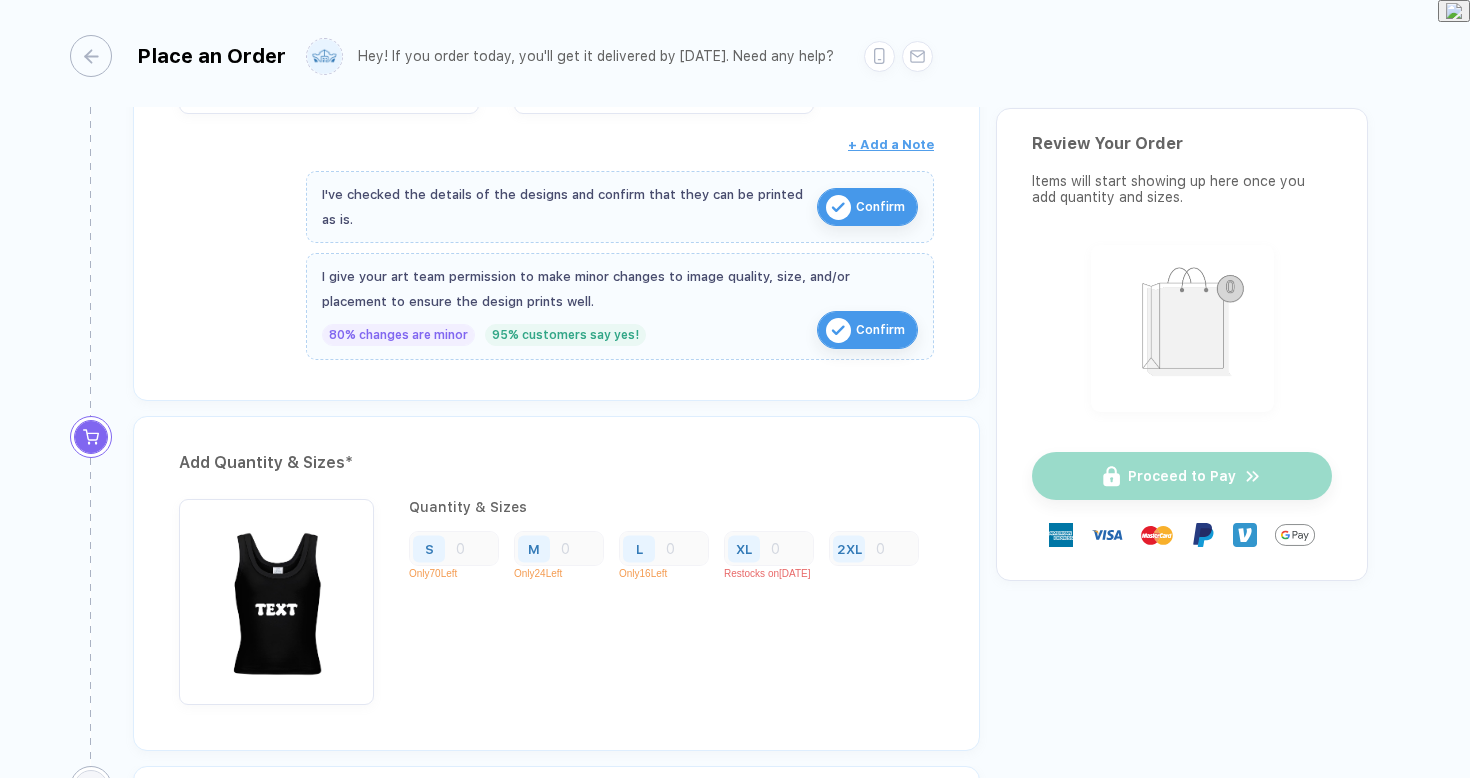 click at bounding box center [838, 330] 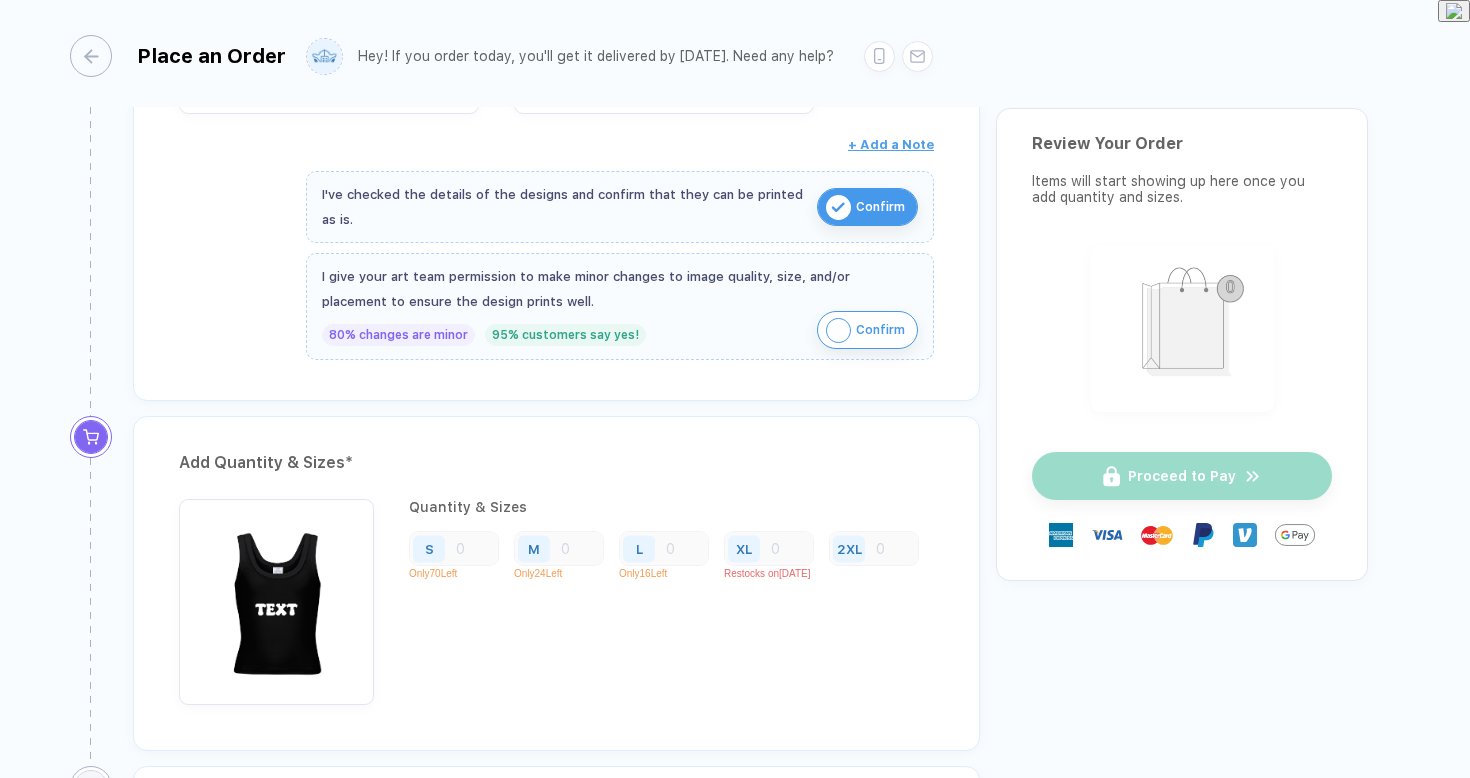 click on "S" at bounding box center (429, 548) 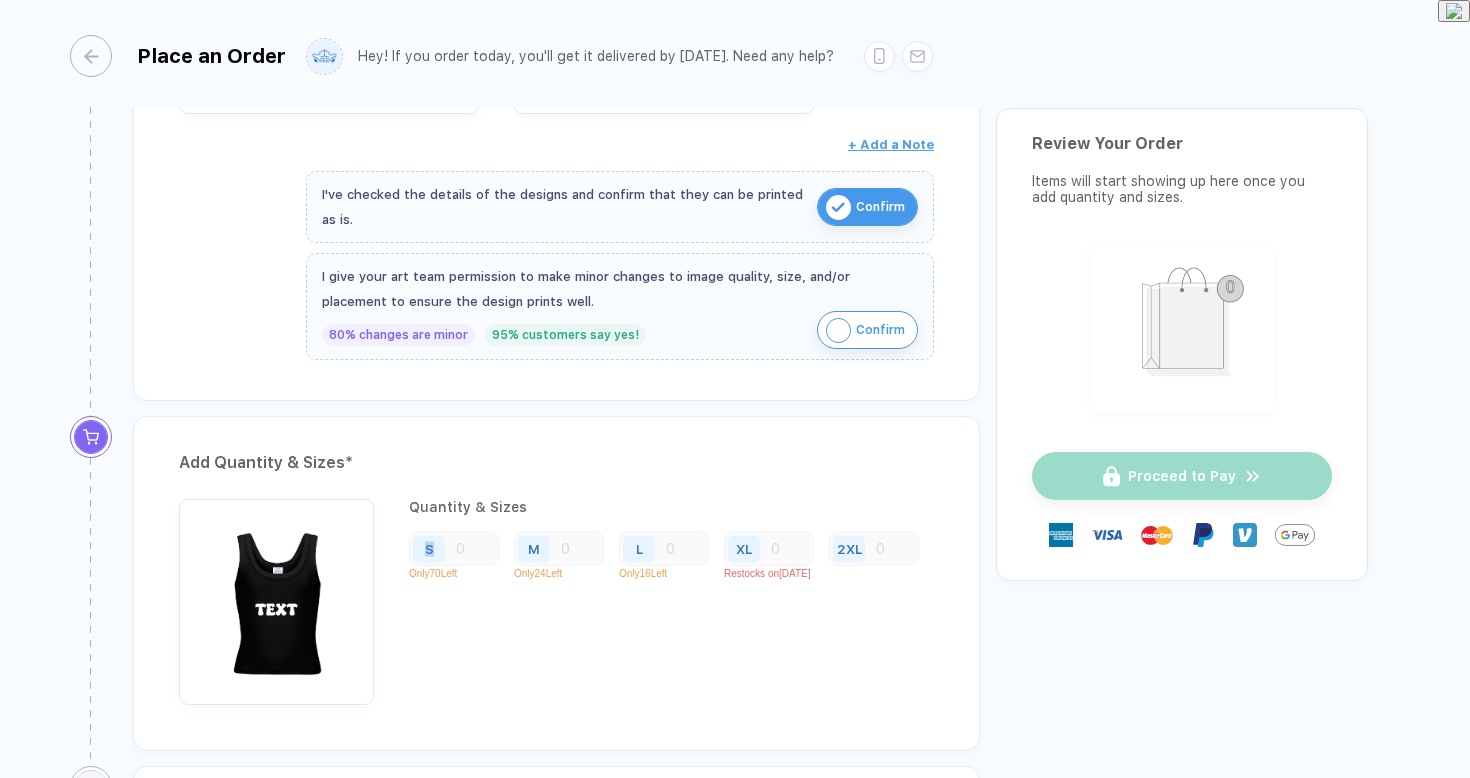 click on "S" at bounding box center [429, 548] 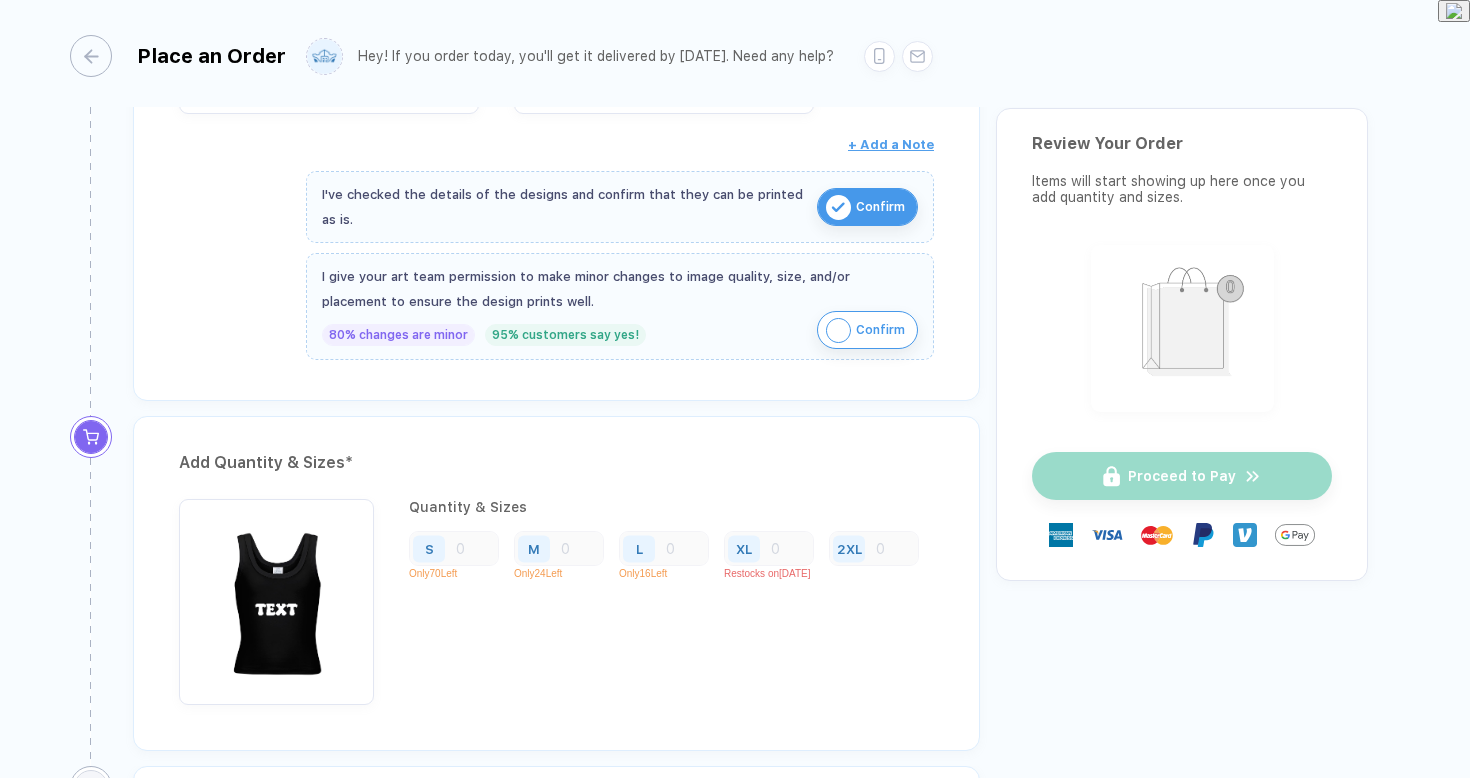 click on "S" at bounding box center [429, 548] 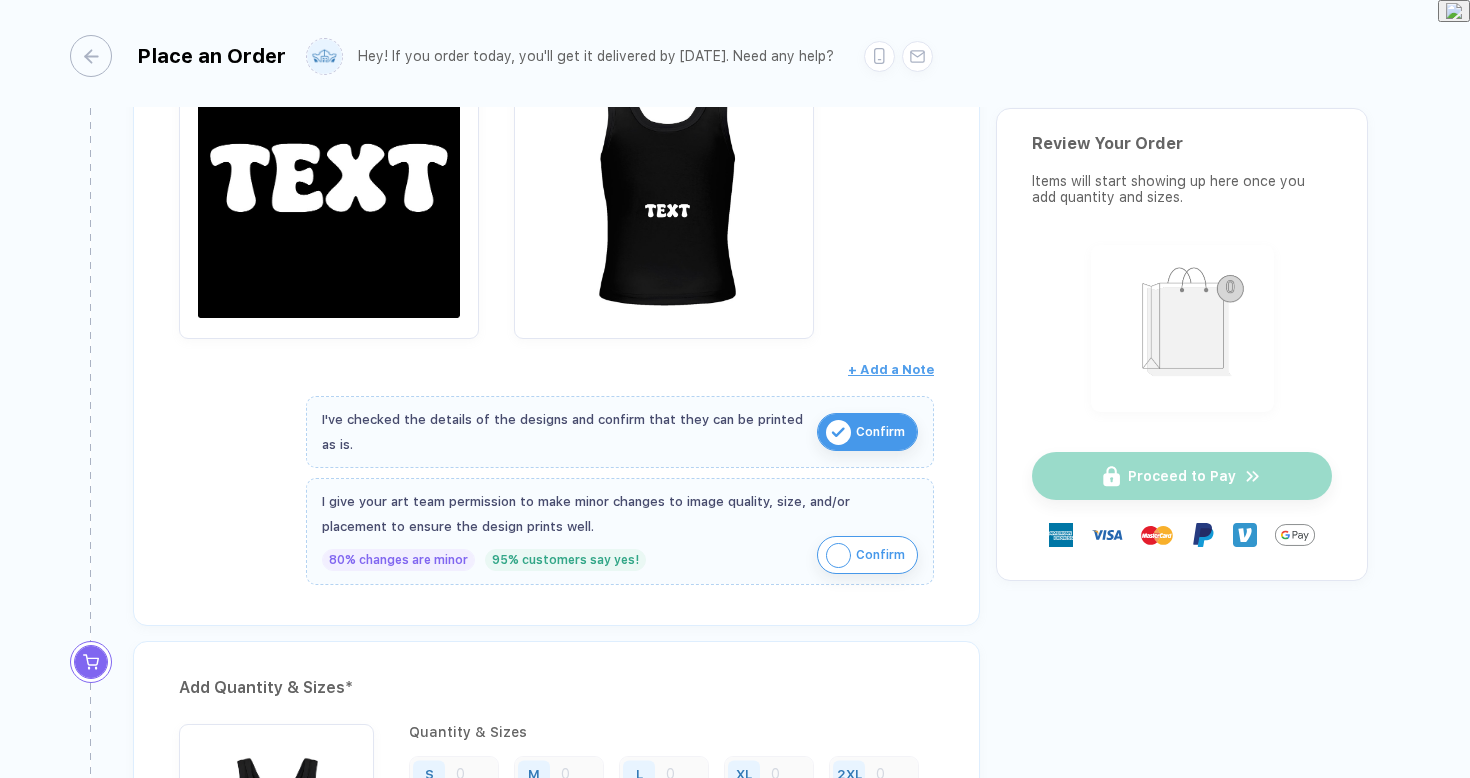 scroll, scrollTop: 794, scrollLeft: 0, axis: vertical 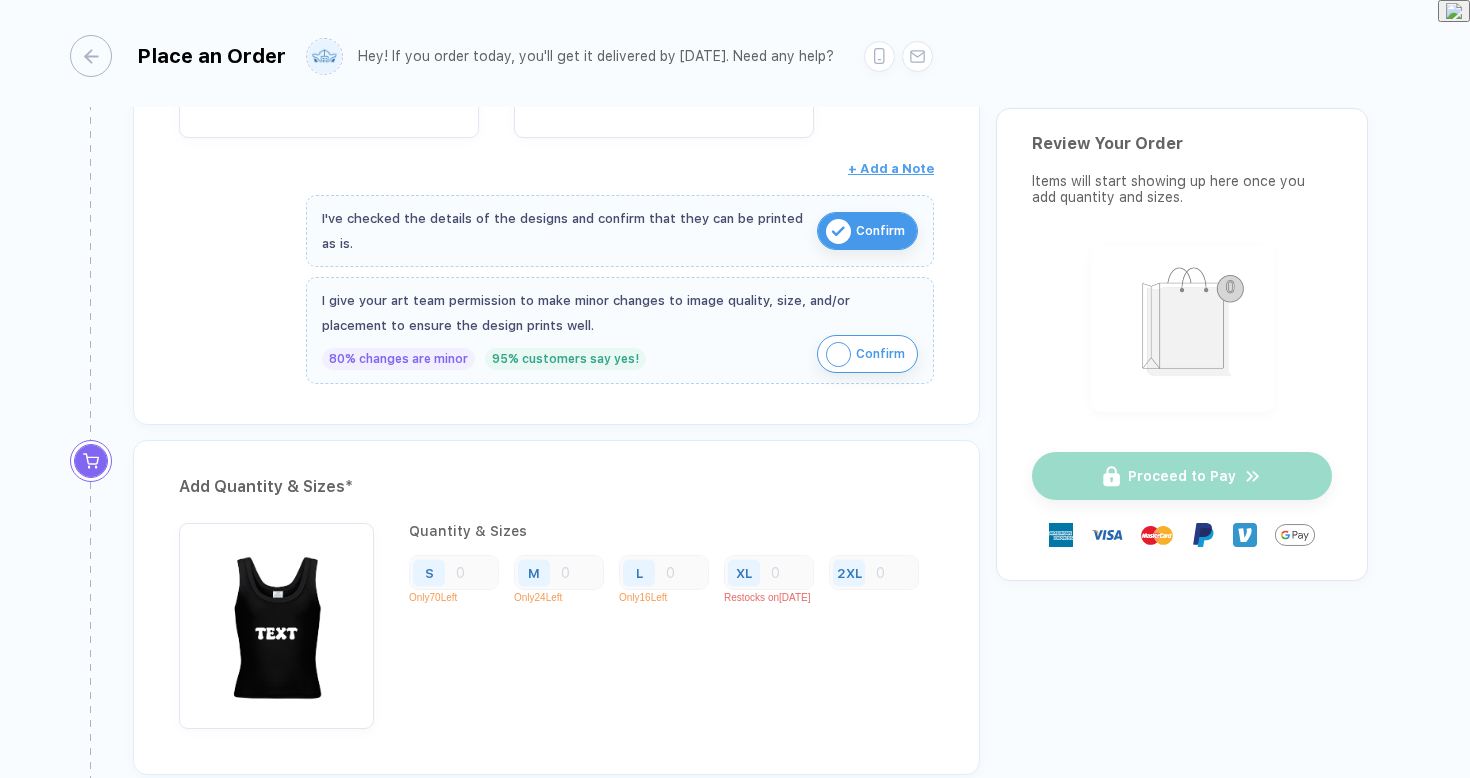 click on "Add Quantity & Sizes  *" at bounding box center [556, 487] 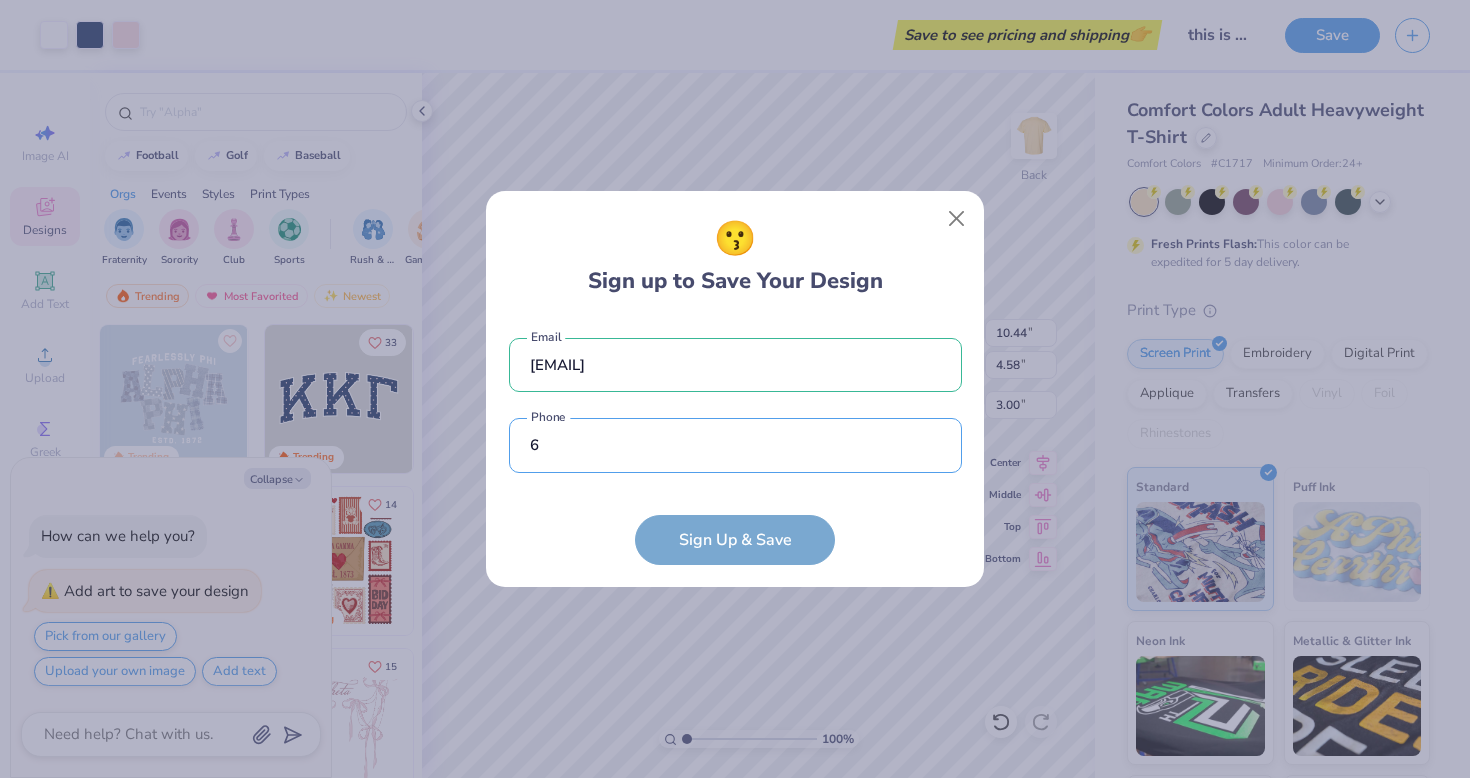 scroll, scrollTop: 714, scrollLeft: 0, axis: vertical 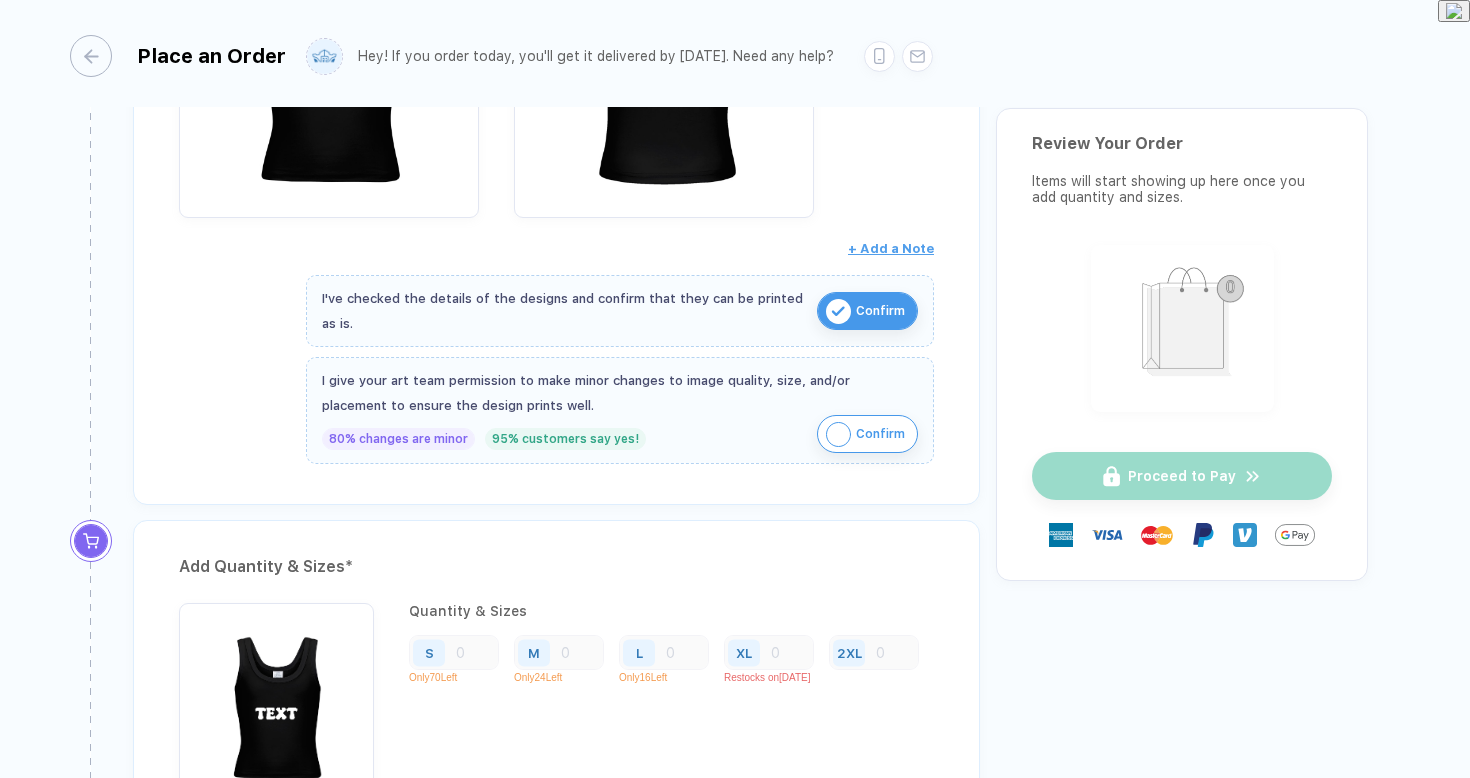 click on "Confirm" at bounding box center [880, 434] 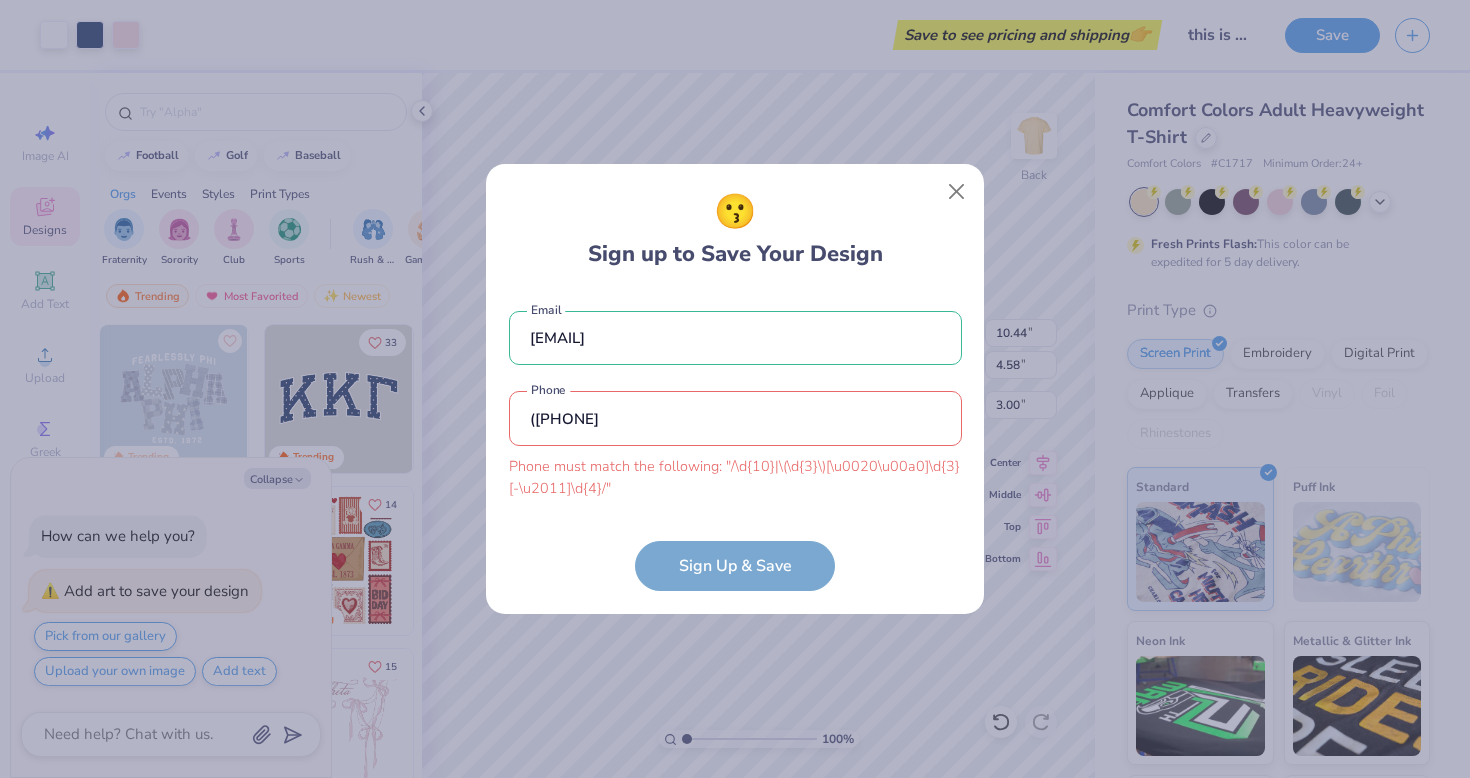 scroll, scrollTop: 1334, scrollLeft: 0, axis: vertical 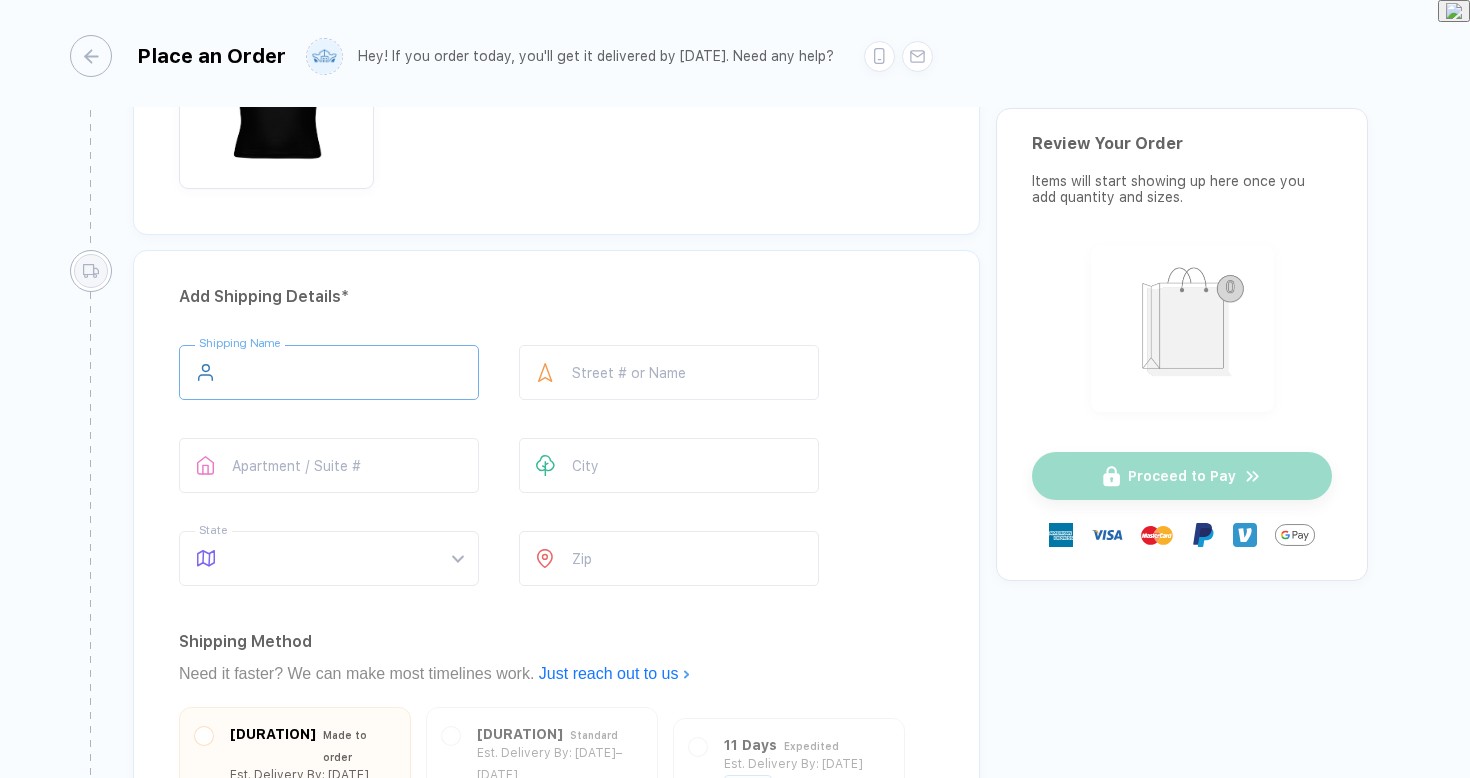 click at bounding box center (329, 372) 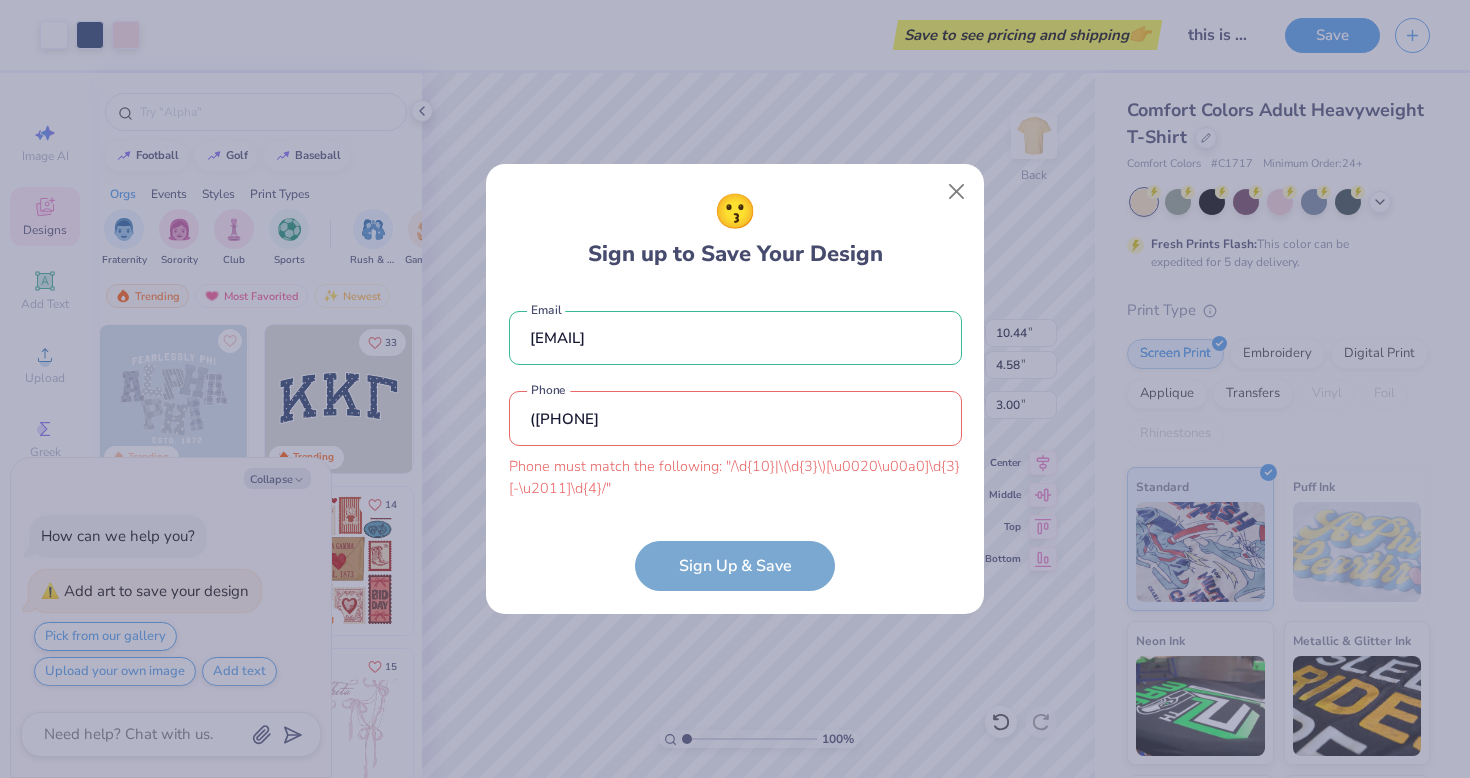 type on "*" 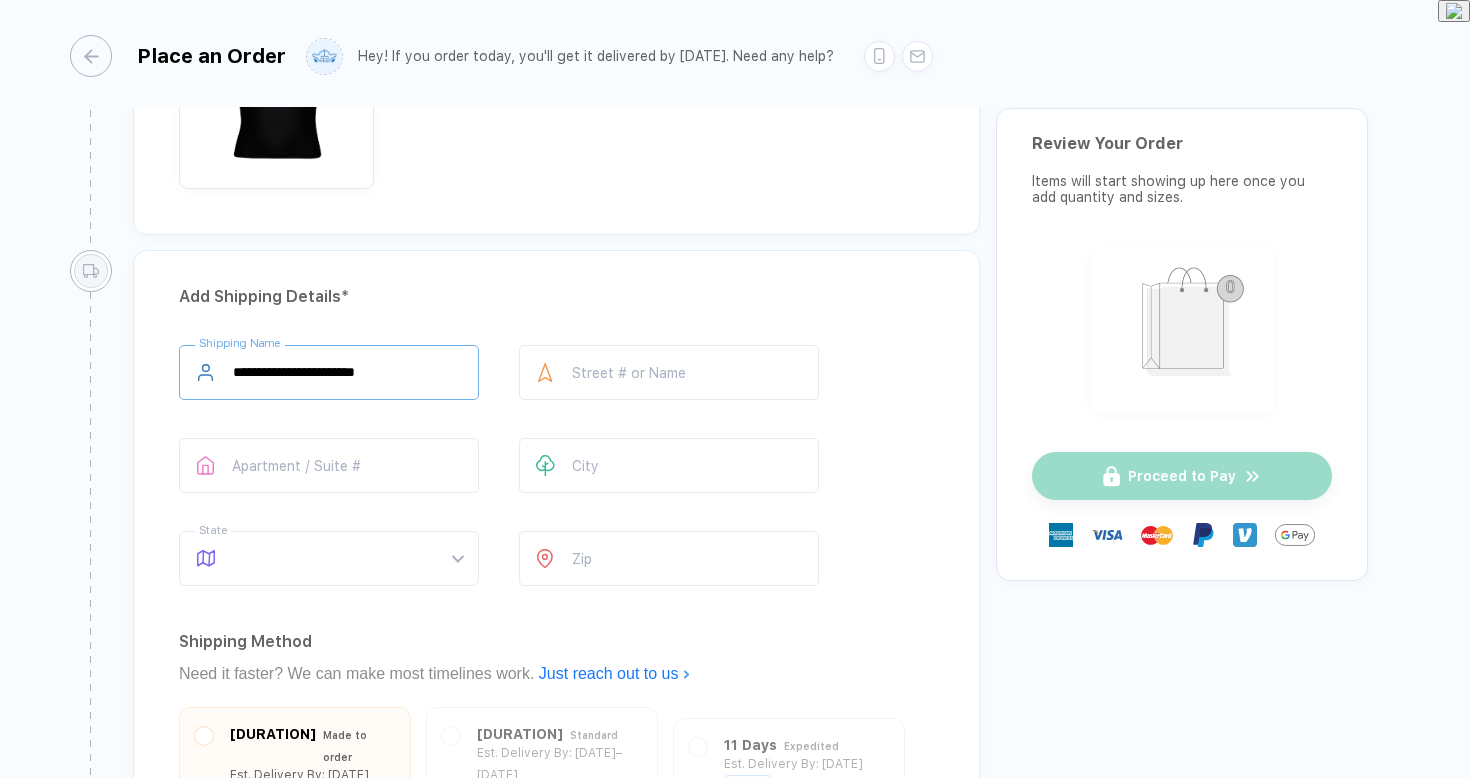 type on "**********" 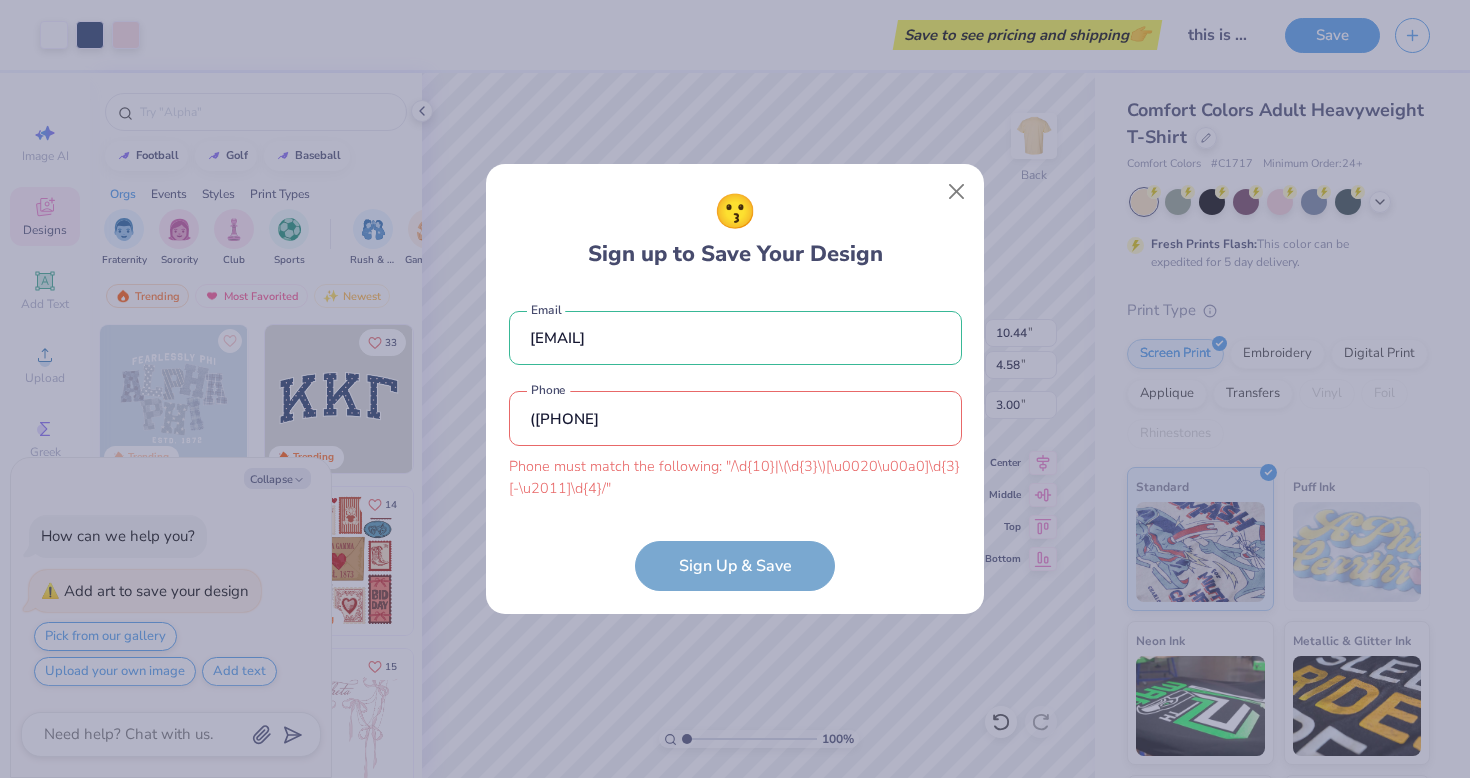 type on "*" 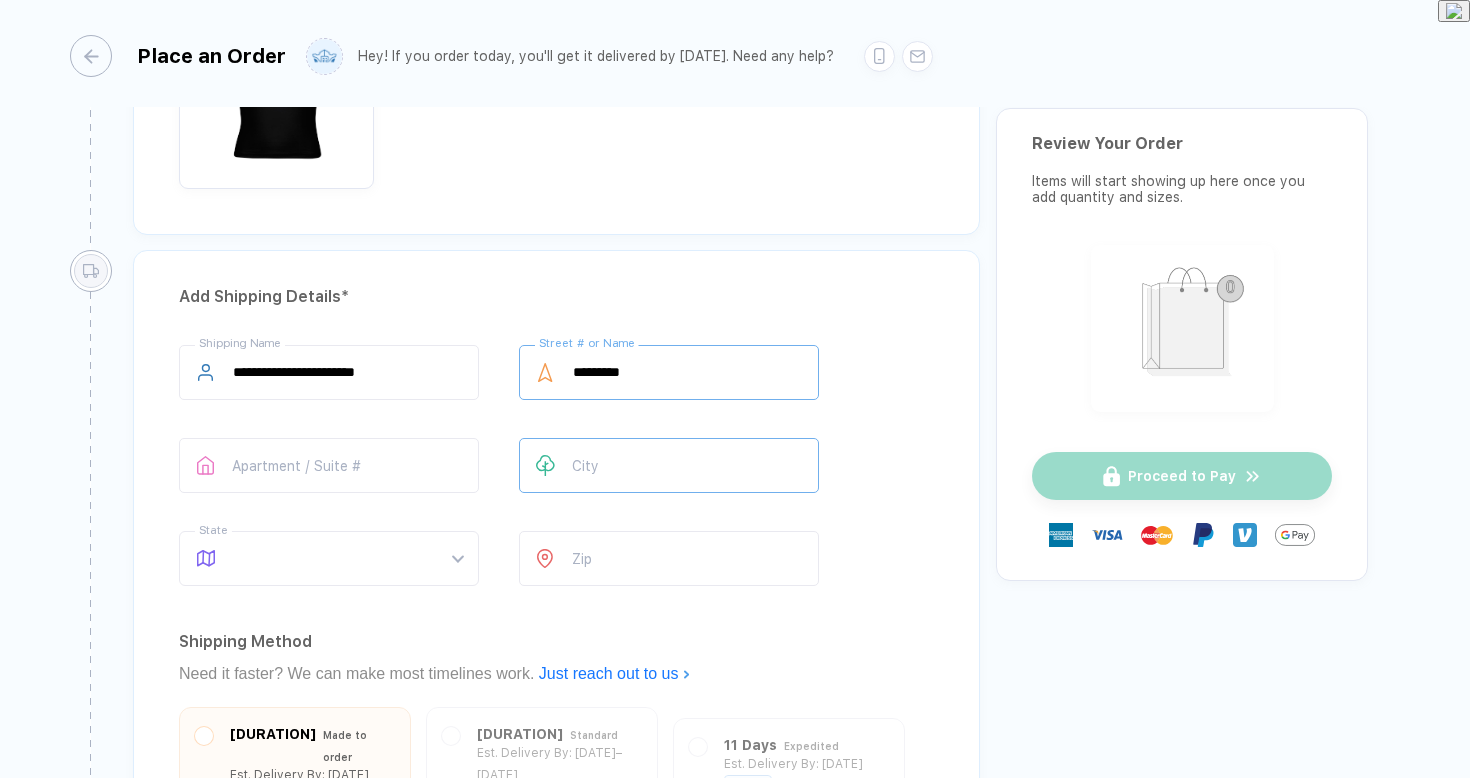 type on "**********" 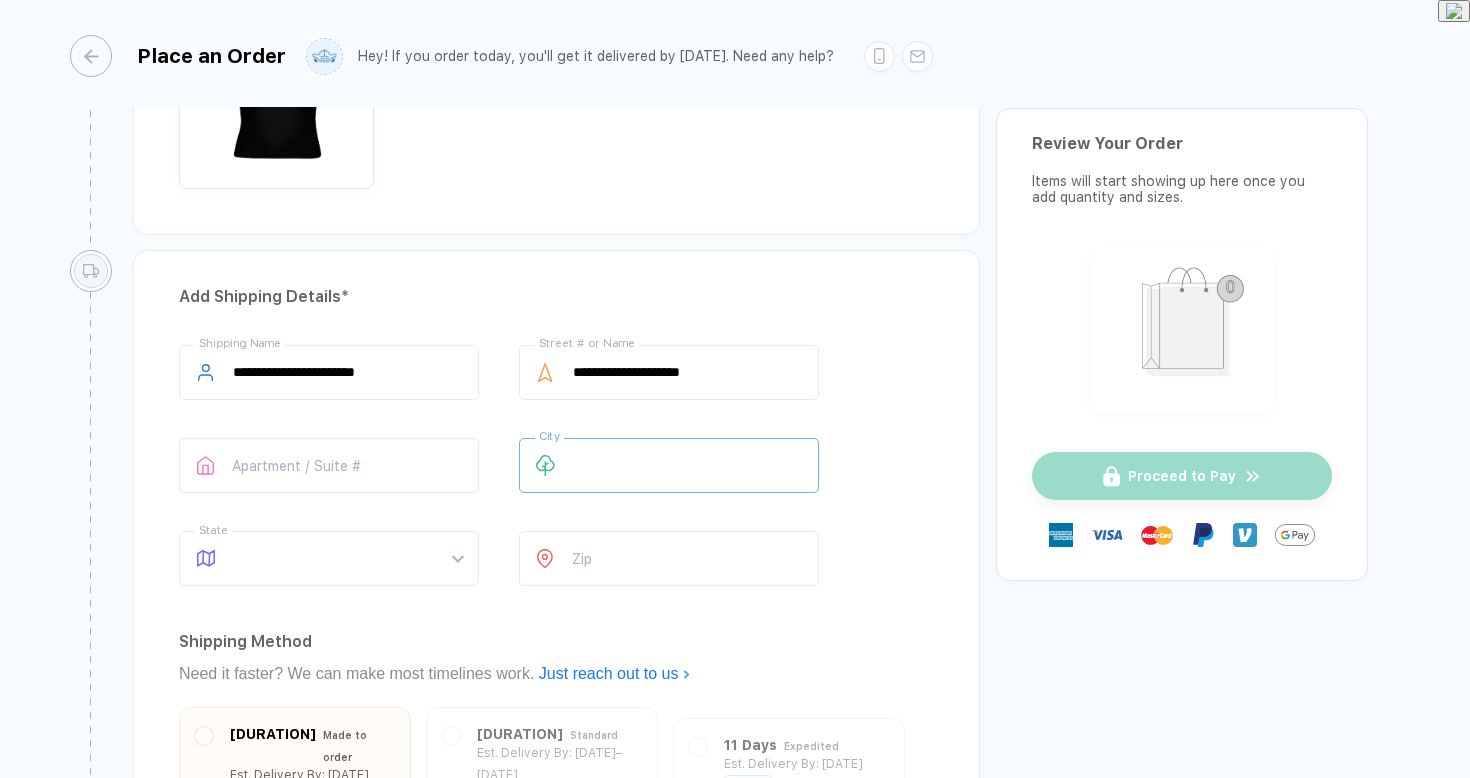type on "*********" 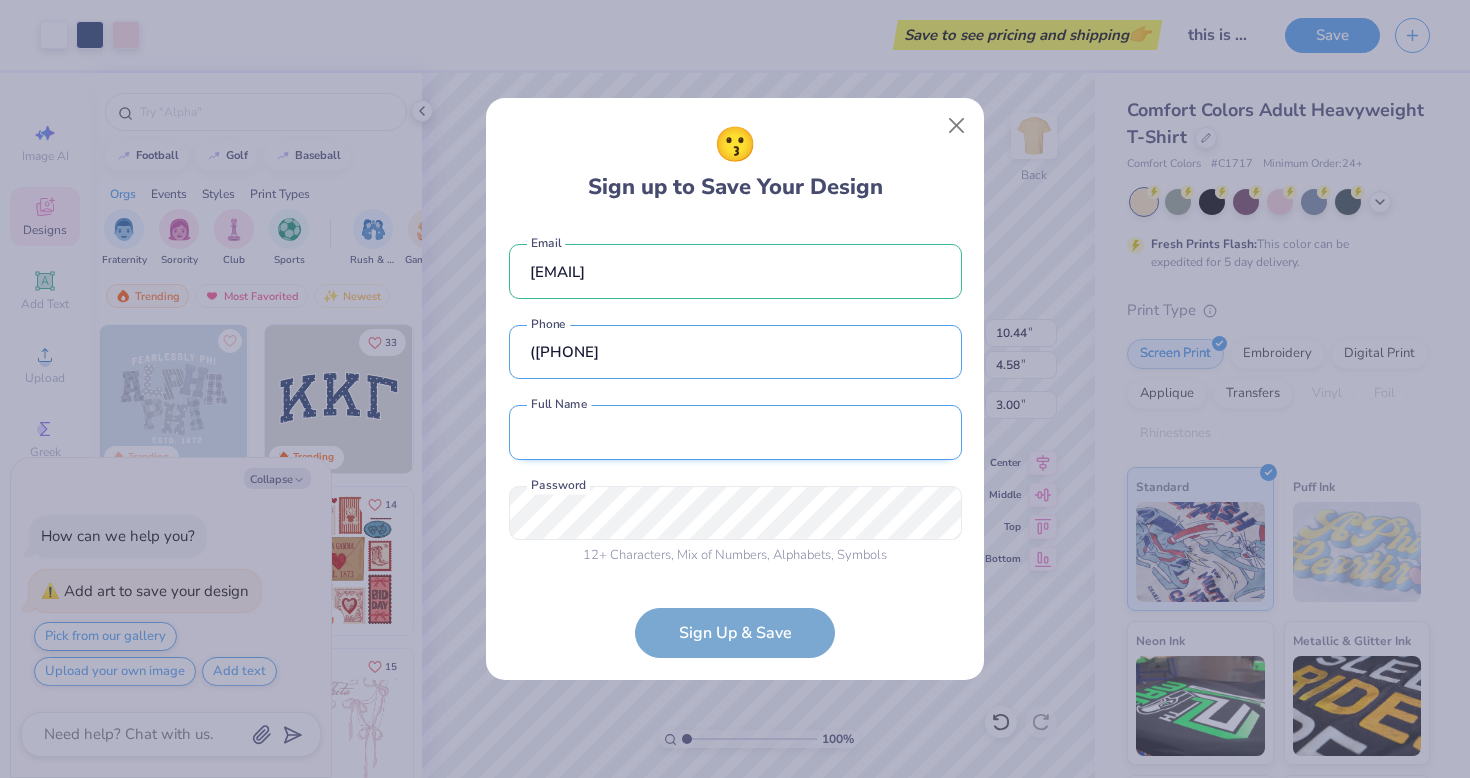 type on "******" 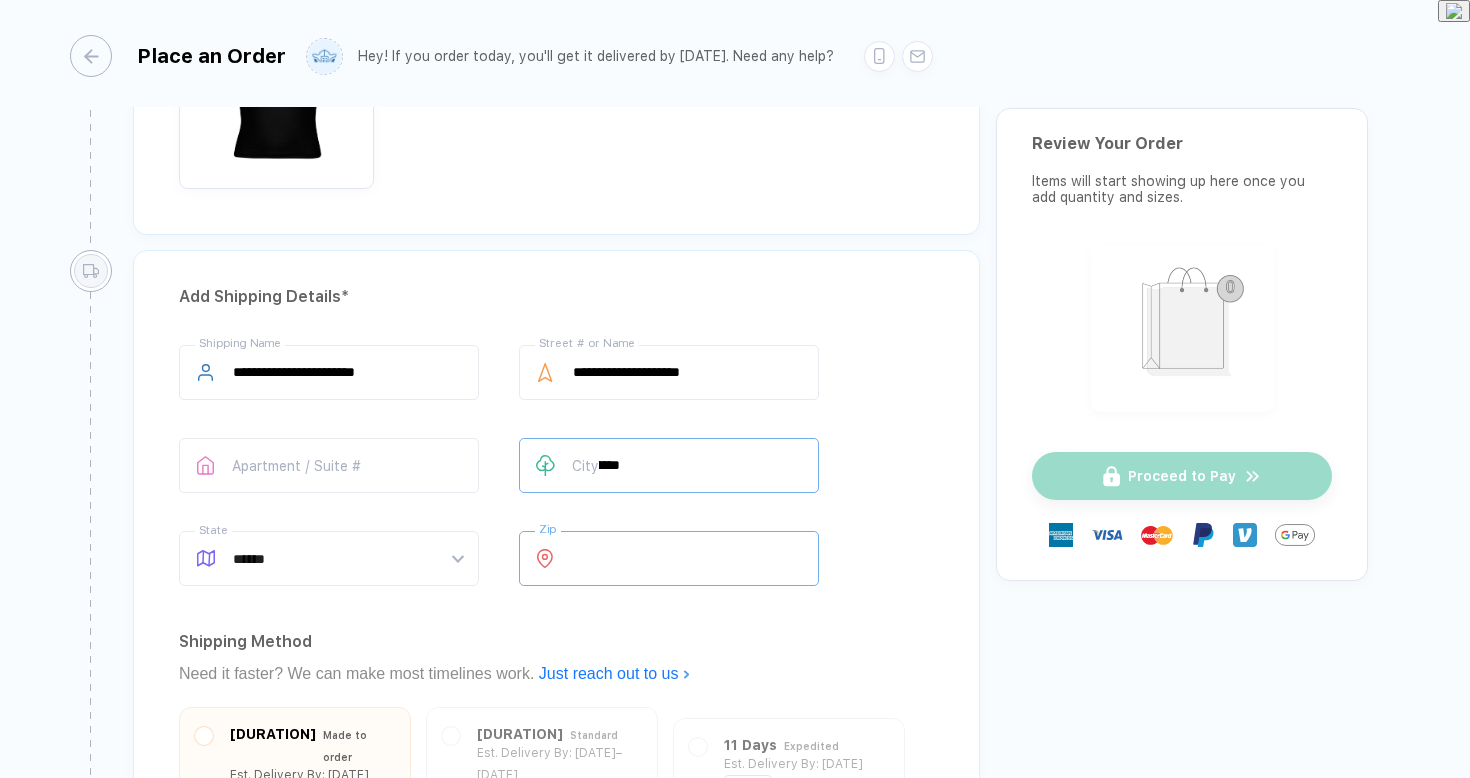 type on "*****" 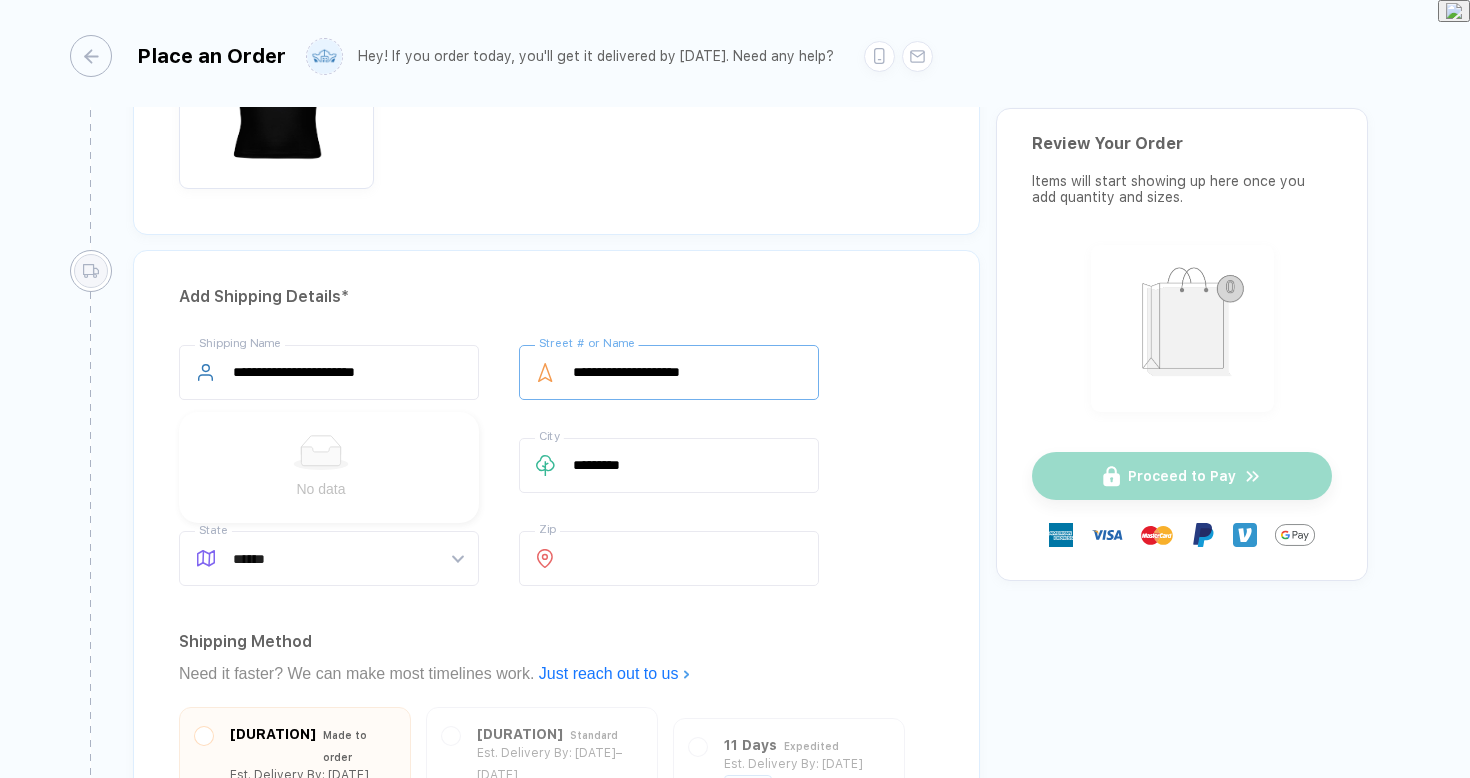 type 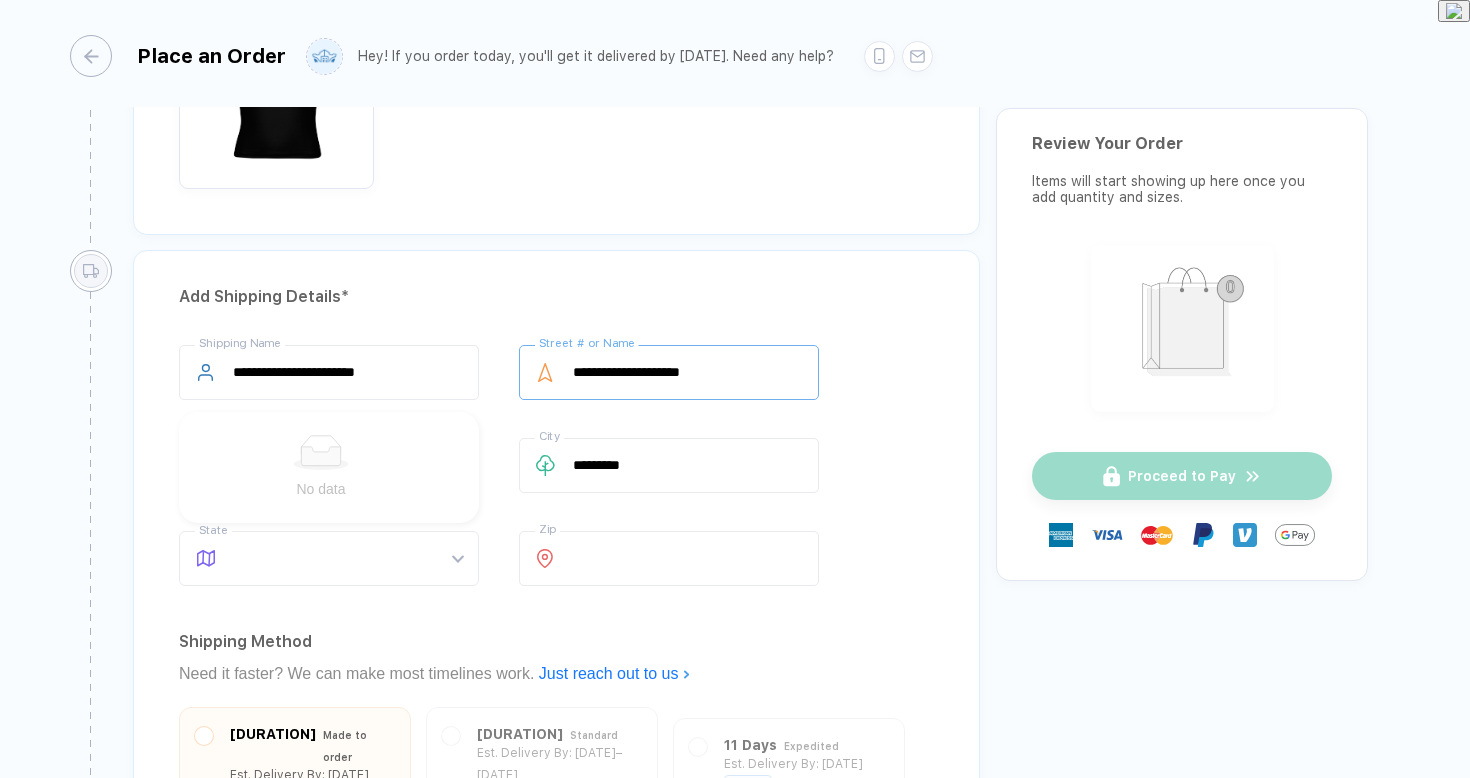 click on "**********" at bounding box center (669, 372) 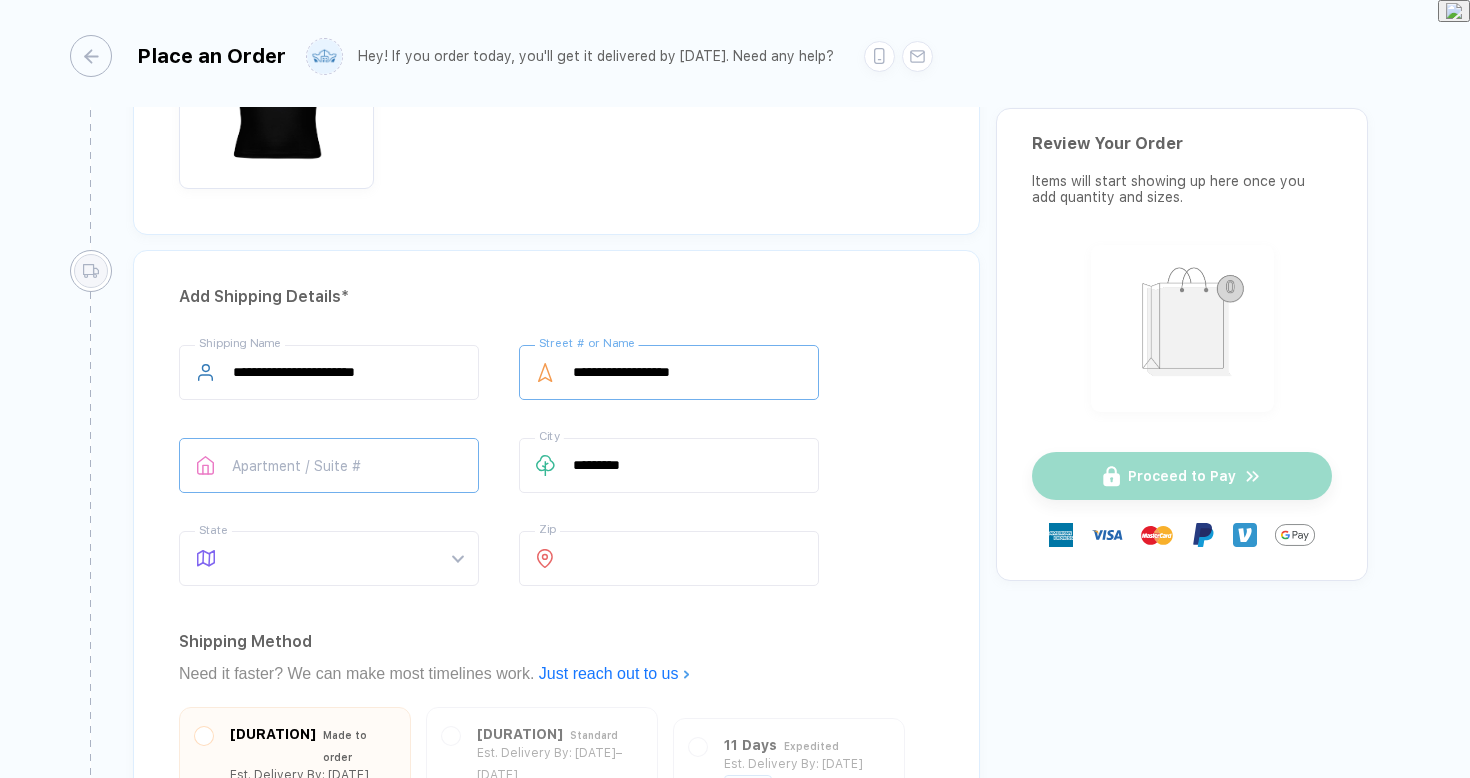 type on "**********" 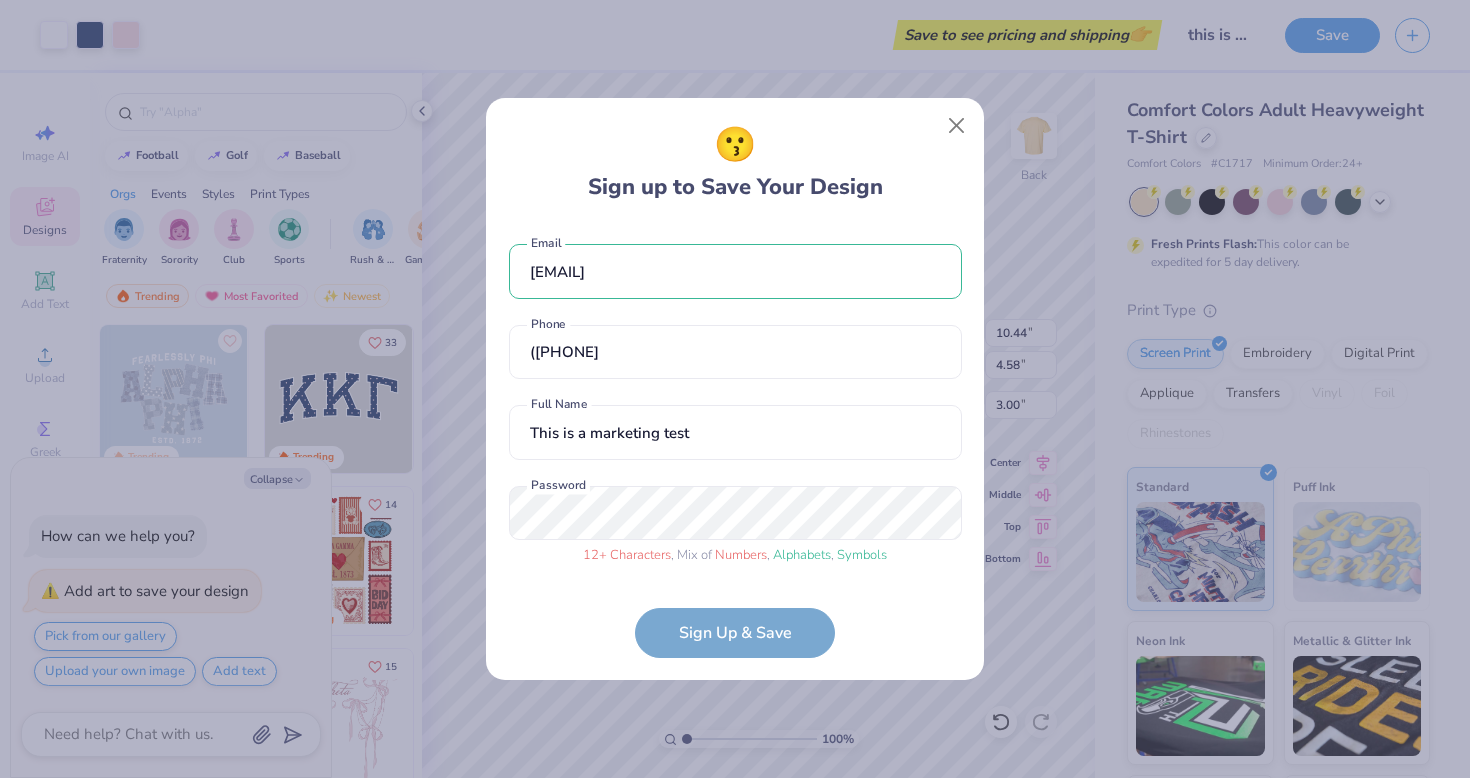 click at bounding box center (329, 465) 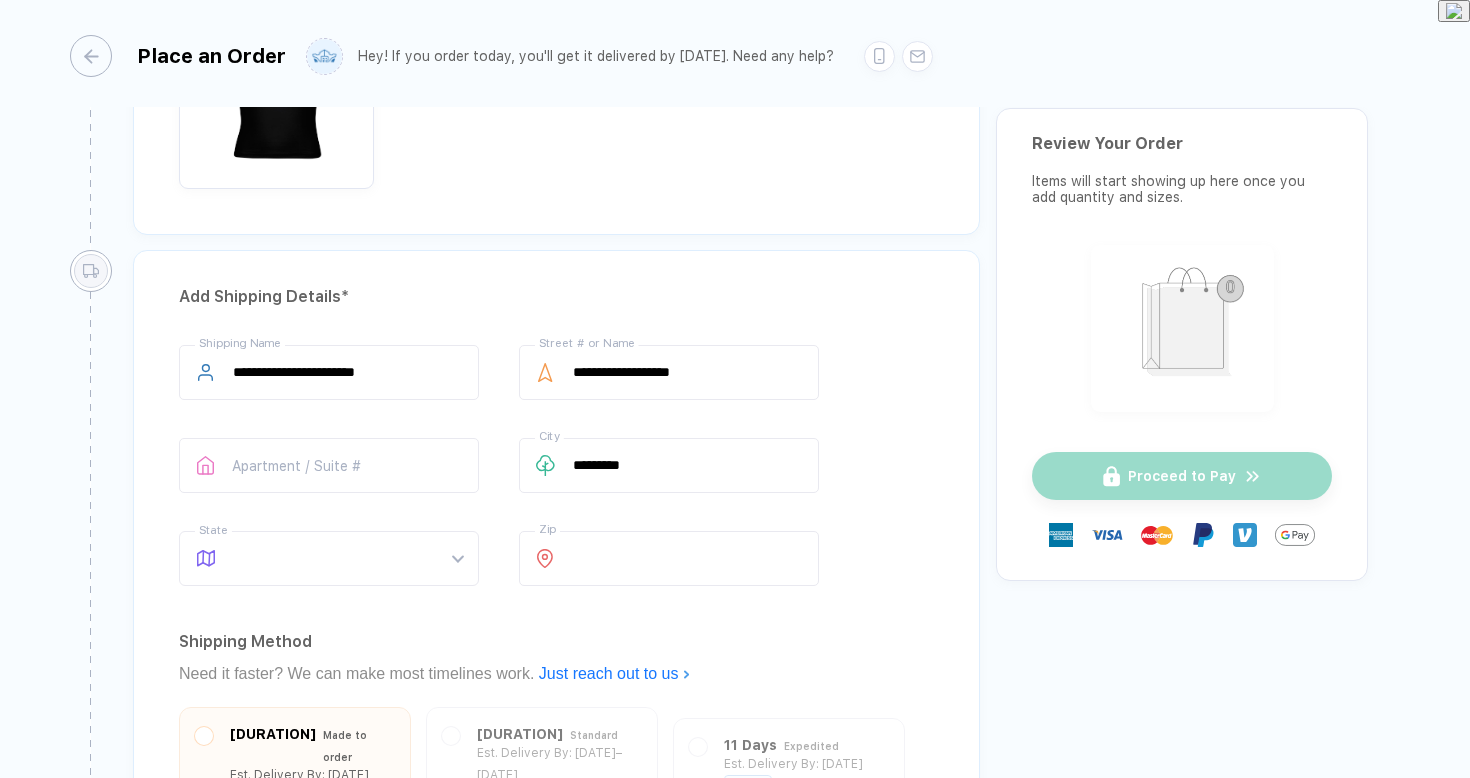 click on "Shipping Method" at bounding box center (556, 642) 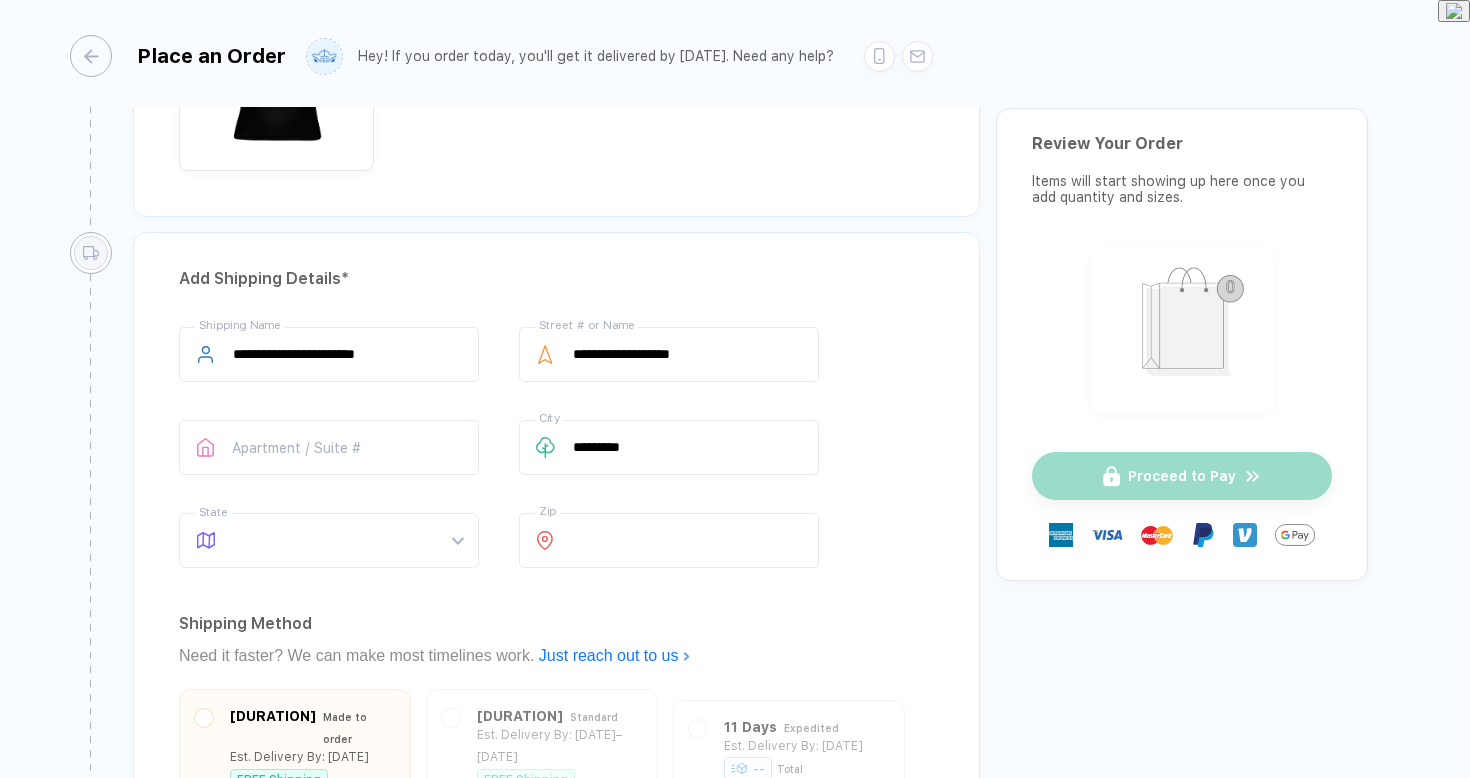 scroll, scrollTop: 1356, scrollLeft: 0, axis: vertical 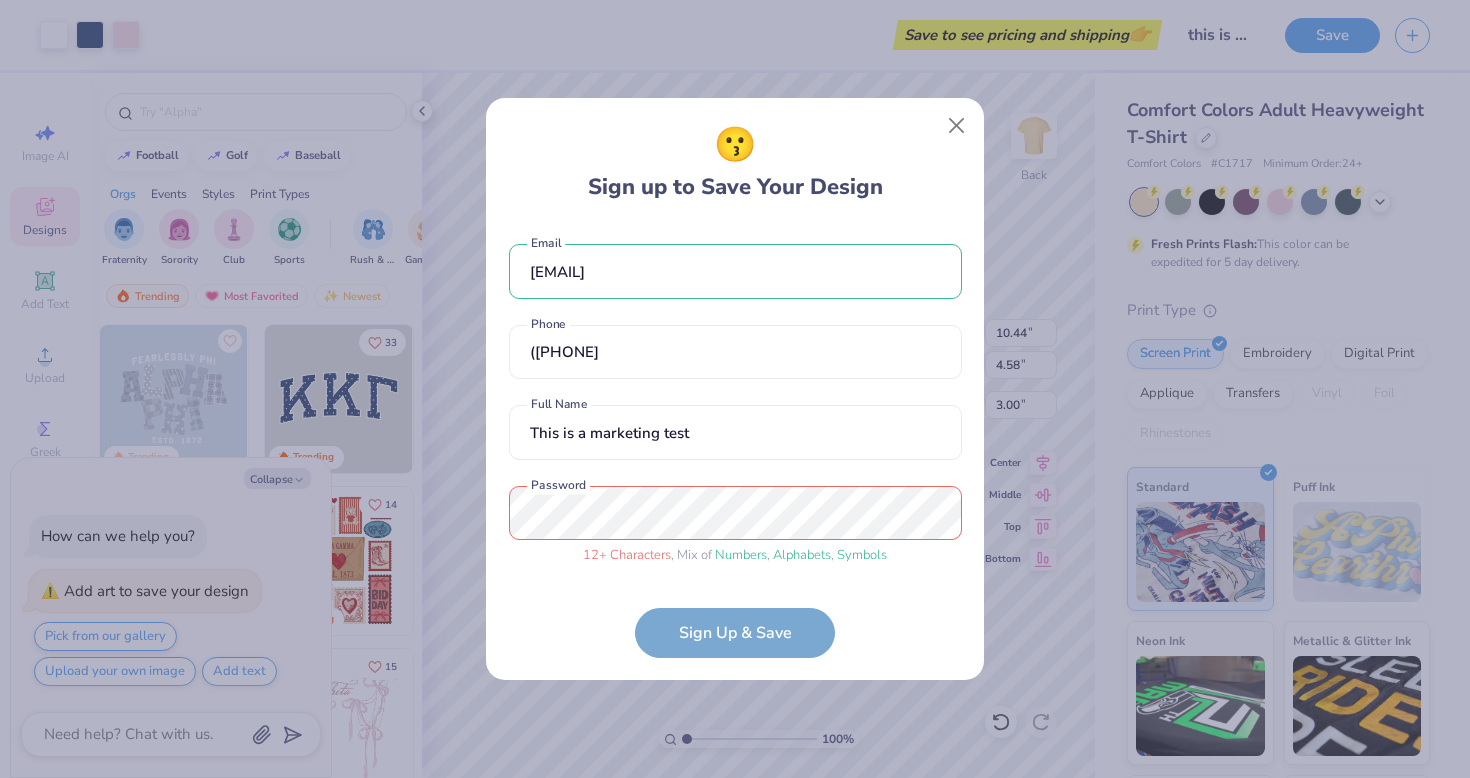 click on "**********" at bounding box center (669, 350) 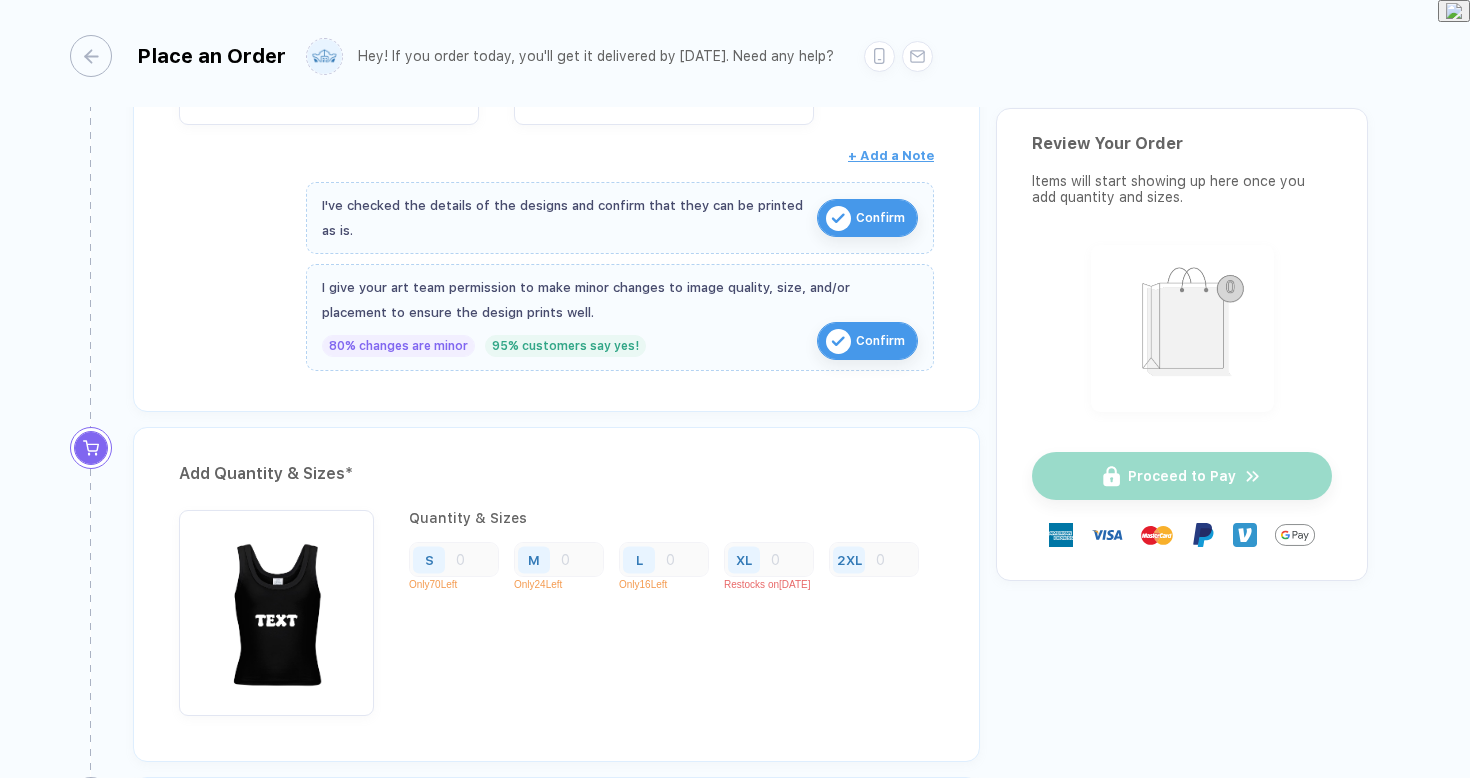 scroll, scrollTop: 805, scrollLeft: 0, axis: vertical 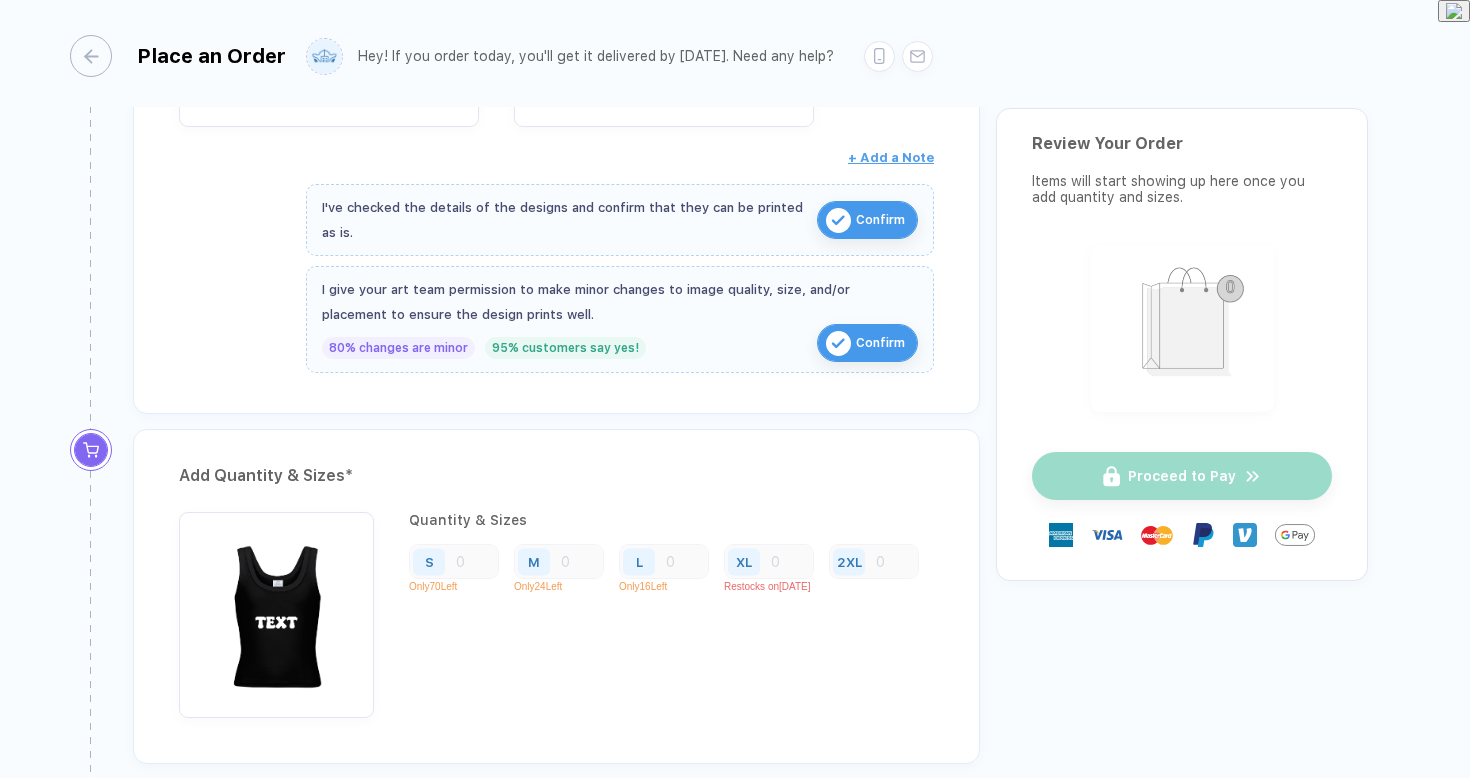 click on "S" at bounding box center (454, 561) 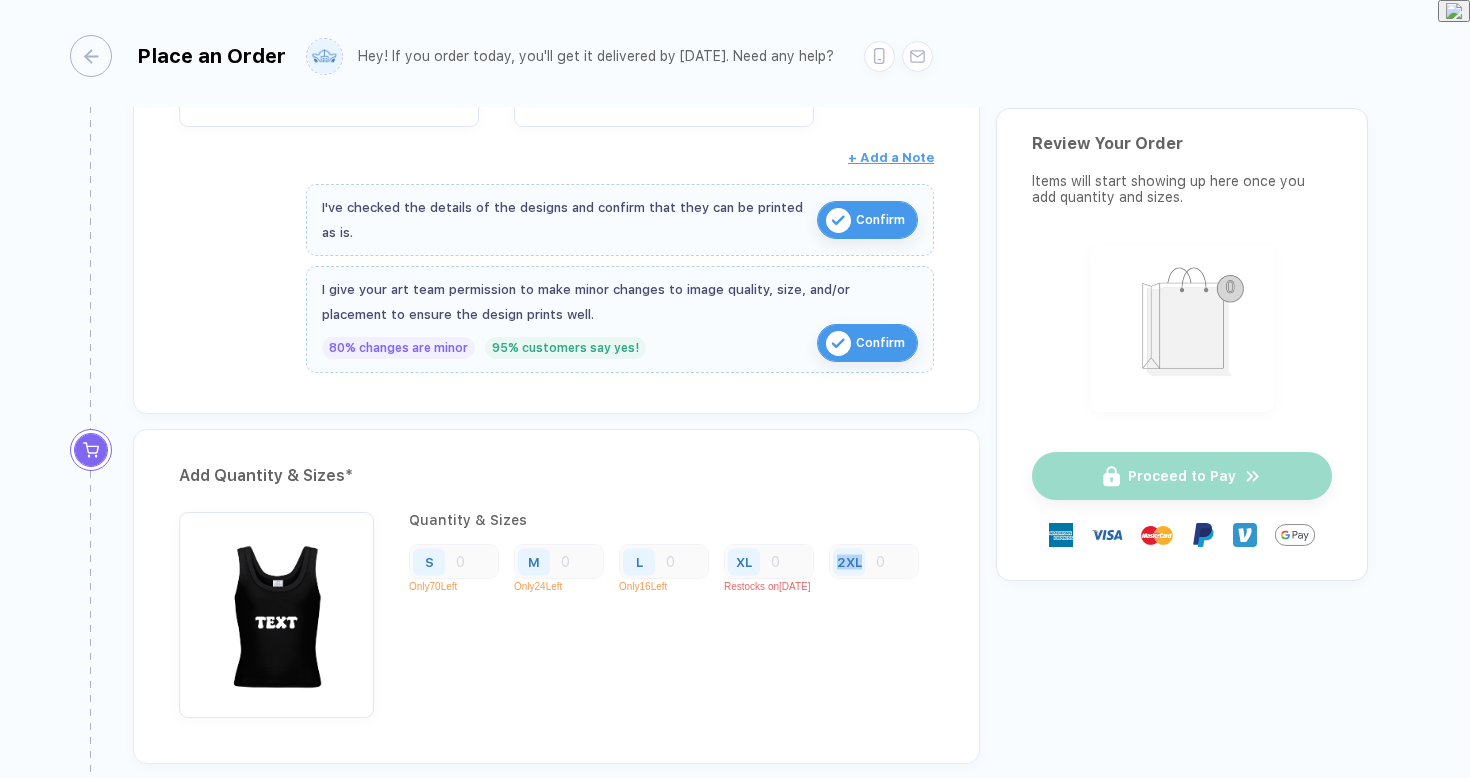 click on "2XL" at bounding box center (429, 561) 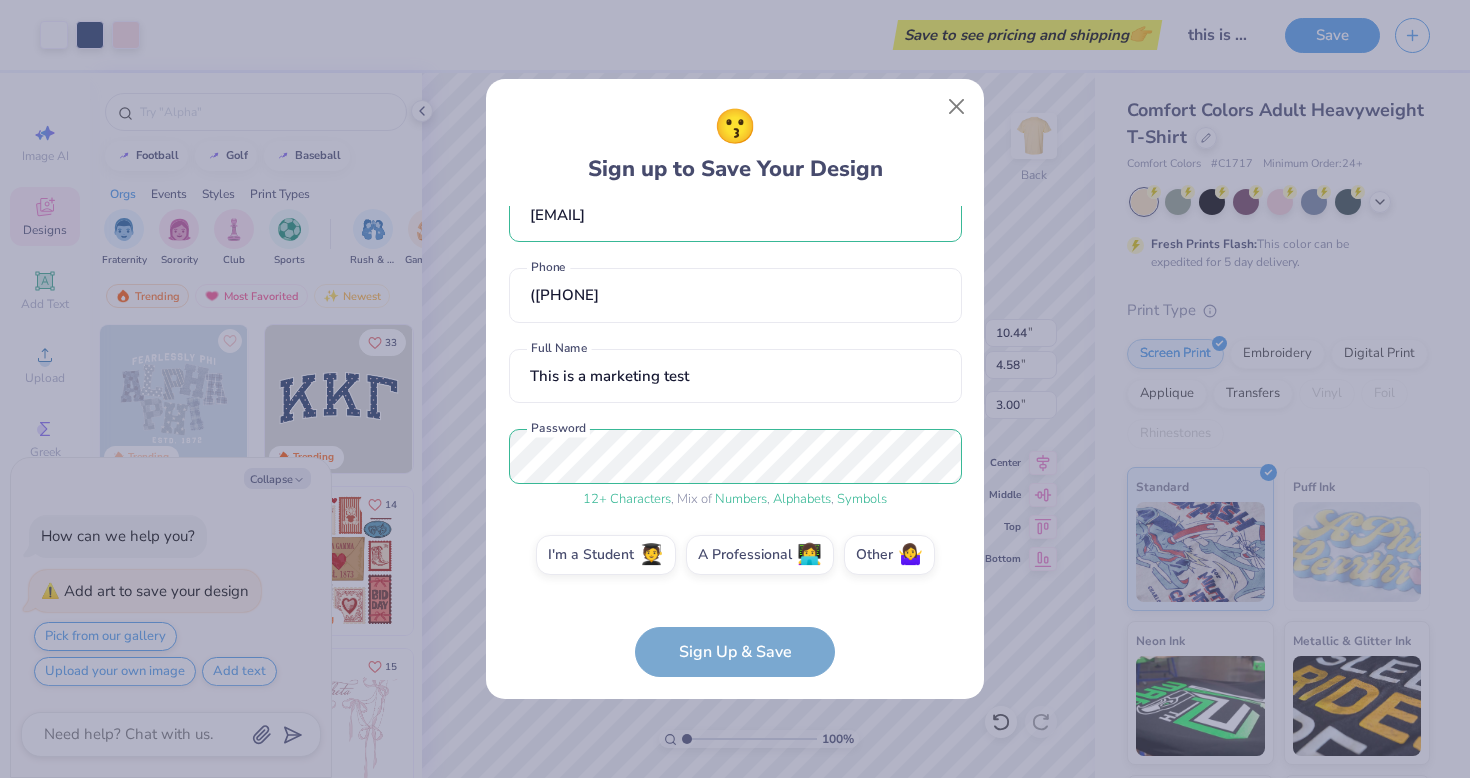 click on "2XL" at bounding box center (429, 561) 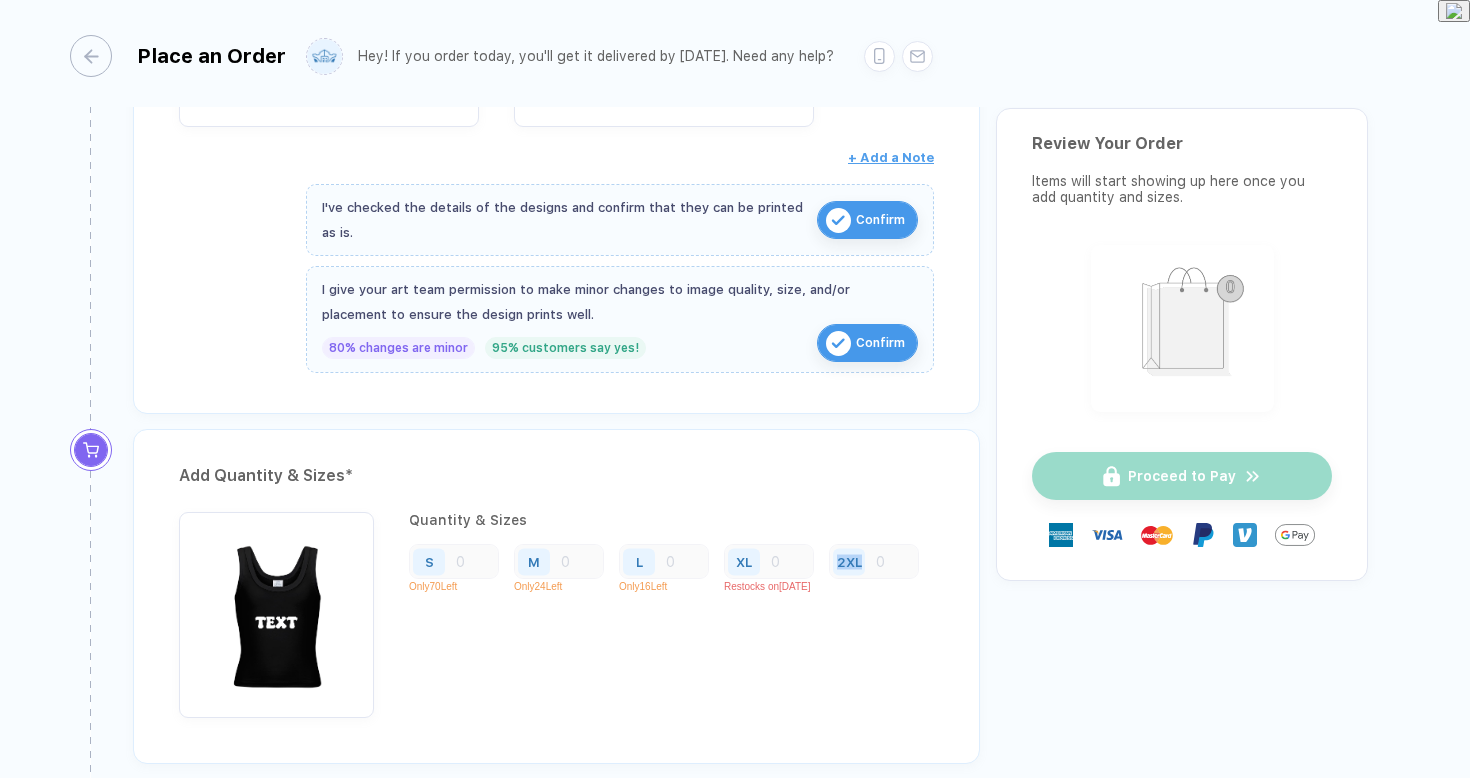 click on "2XL" at bounding box center [429, 561] 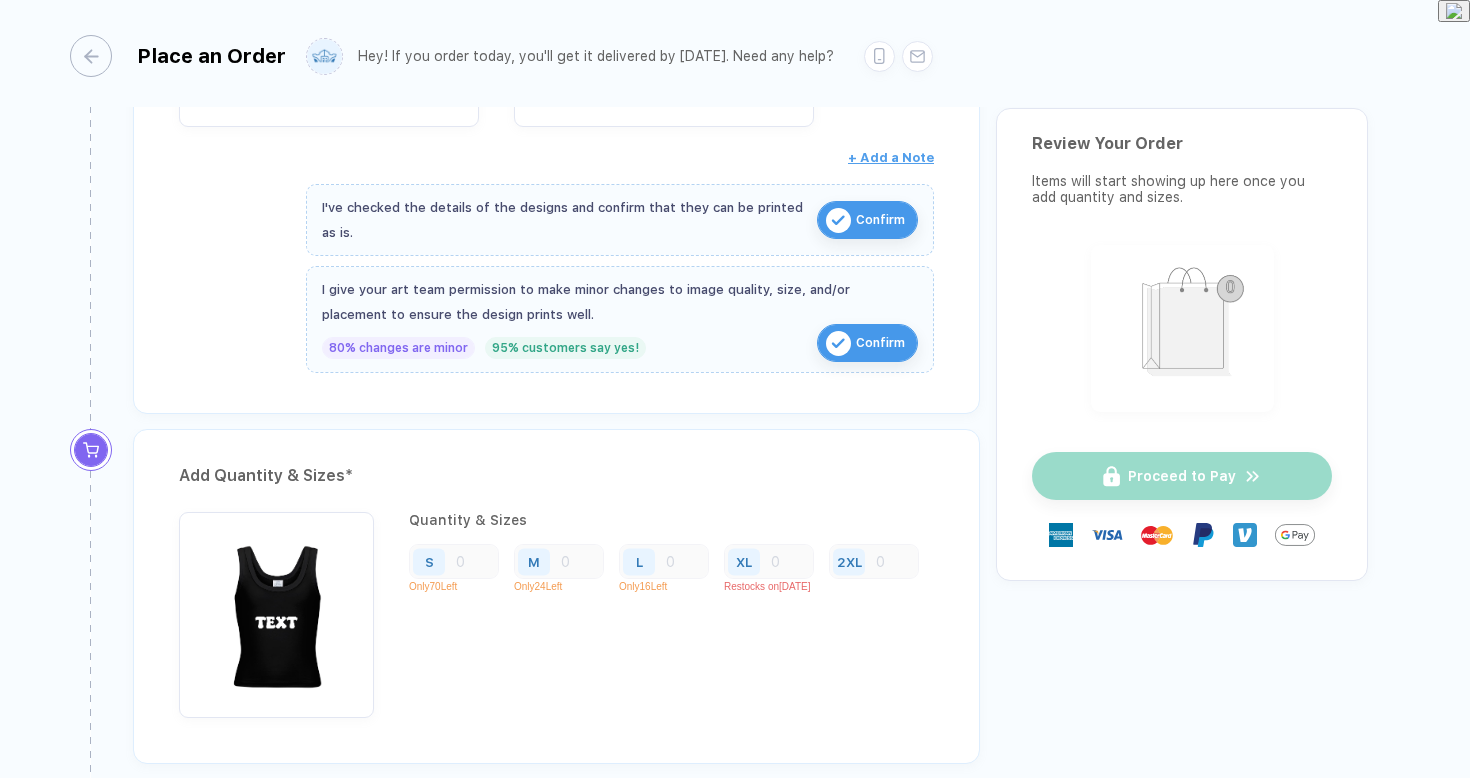 click on "2XL" at bounding box center (429, 561) 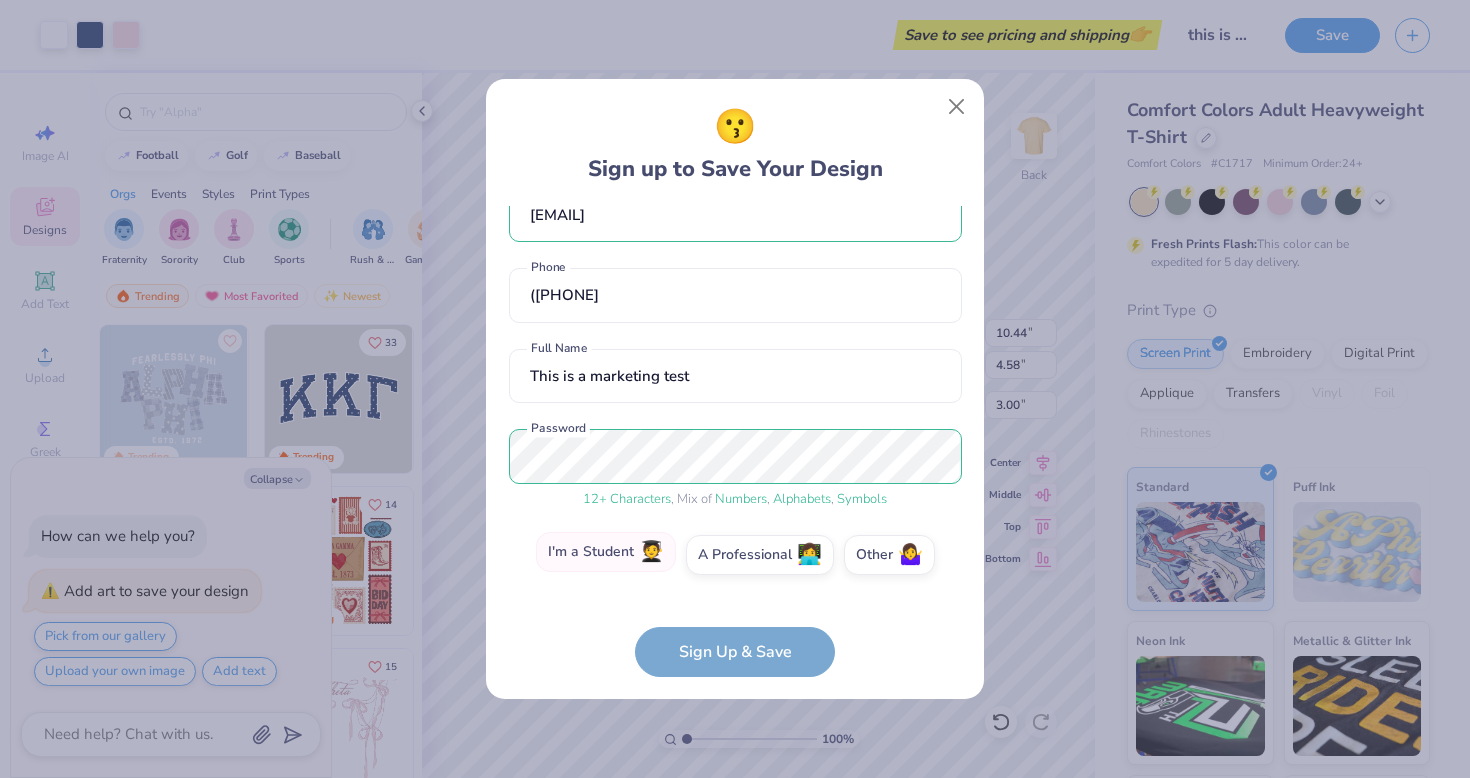scroll, scrollTop: 239, scrollLeft: 0, axis: vertical 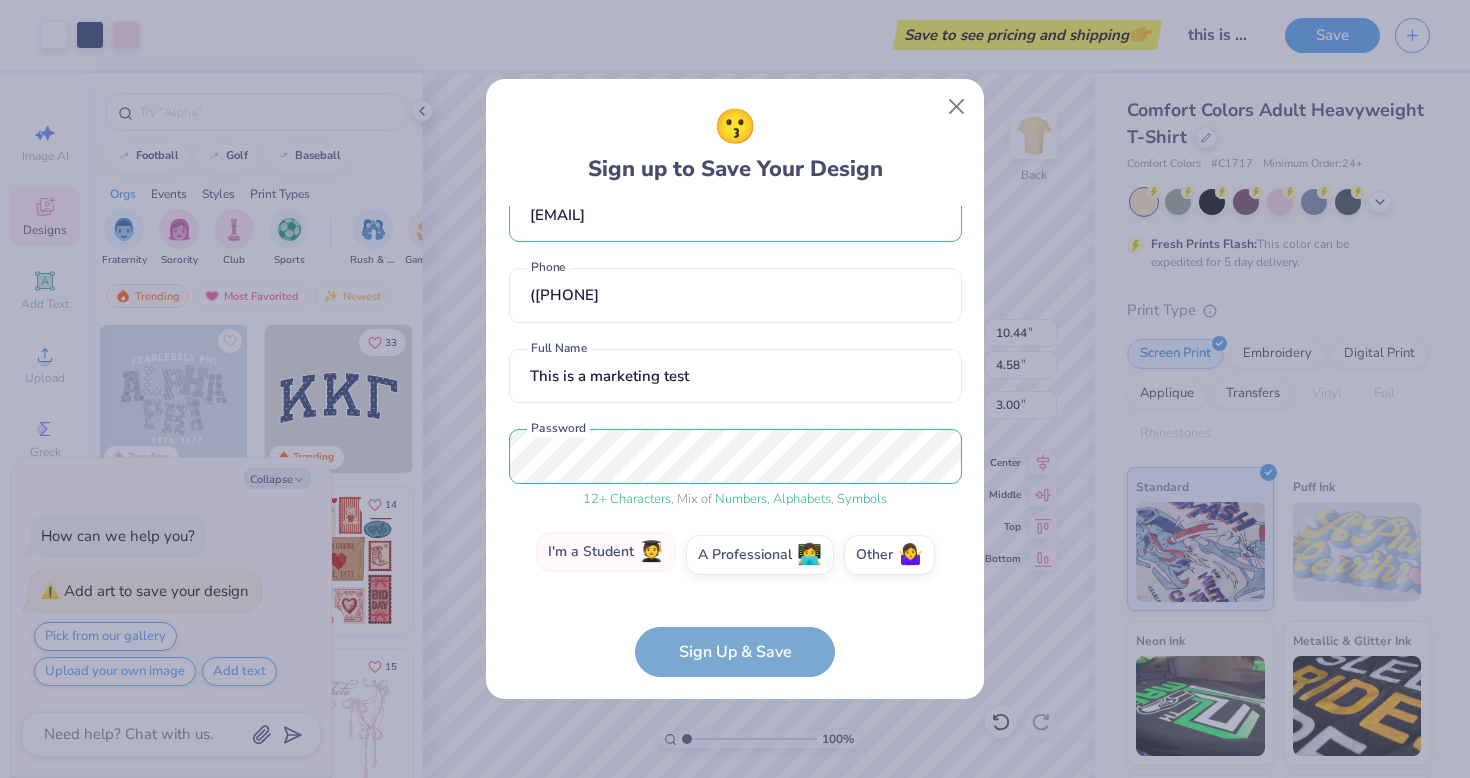 click on "Remove" at bounding box center [909, 220] 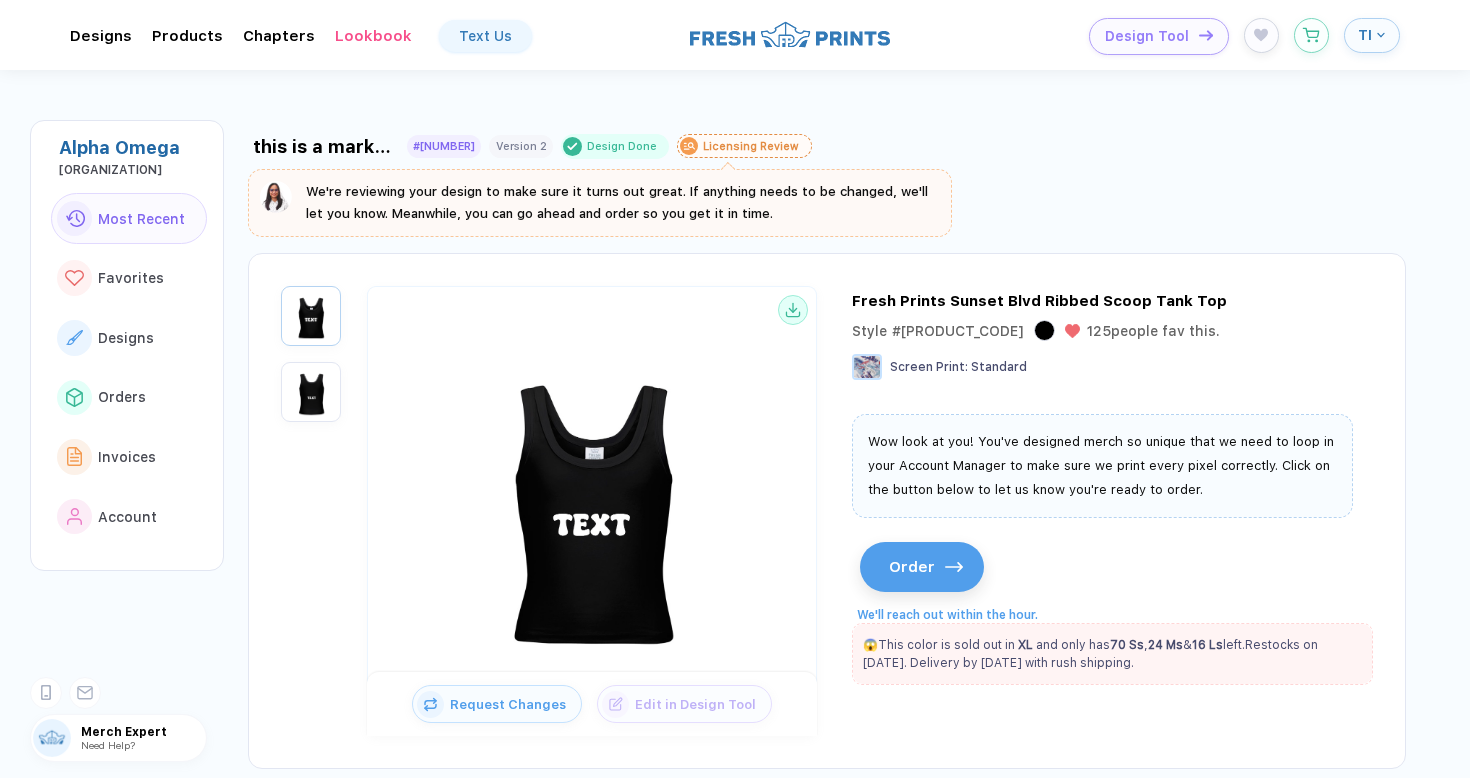 click on "Order" at bounding box center [912, 567] 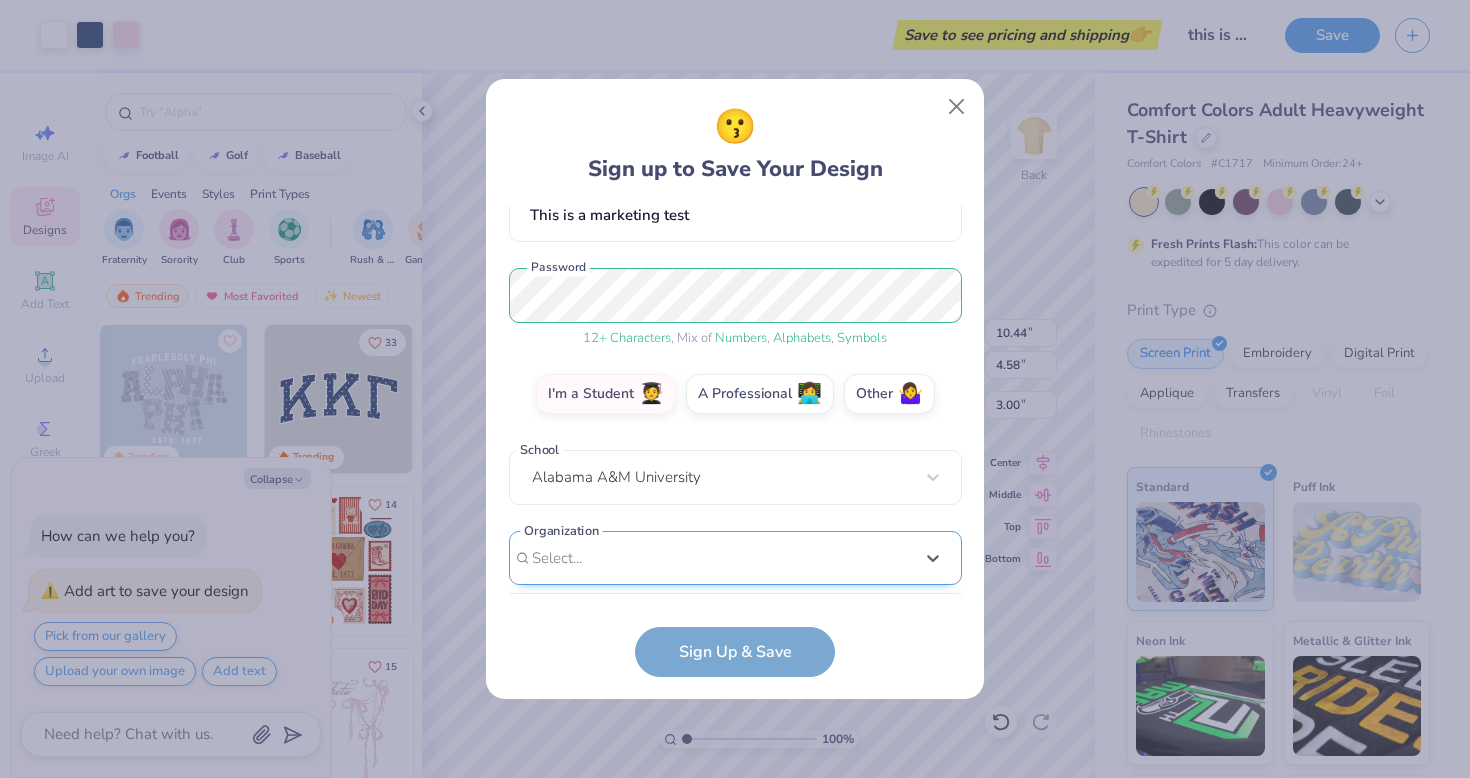 click at bounding box center (1311, 30) 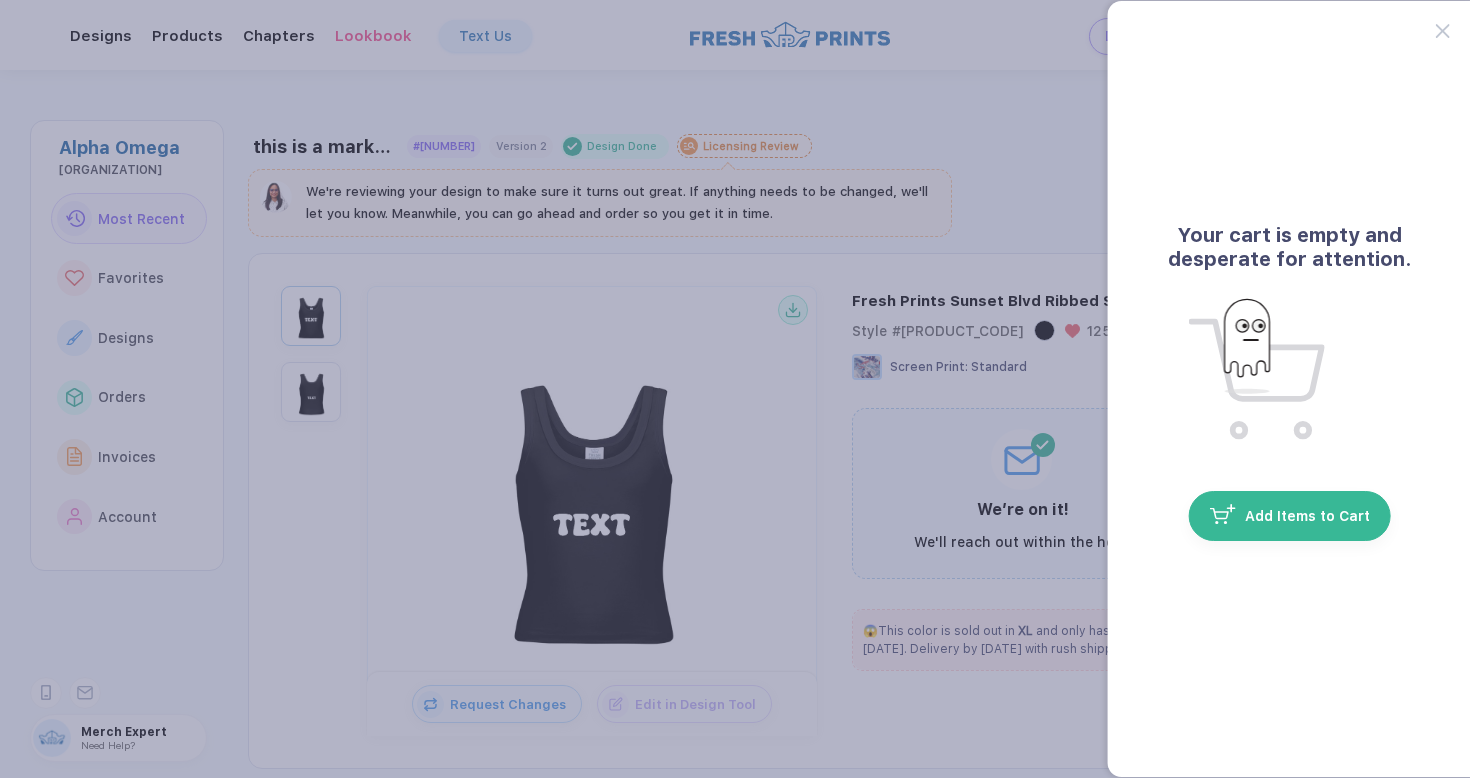 click at bounding box center (735, 389) 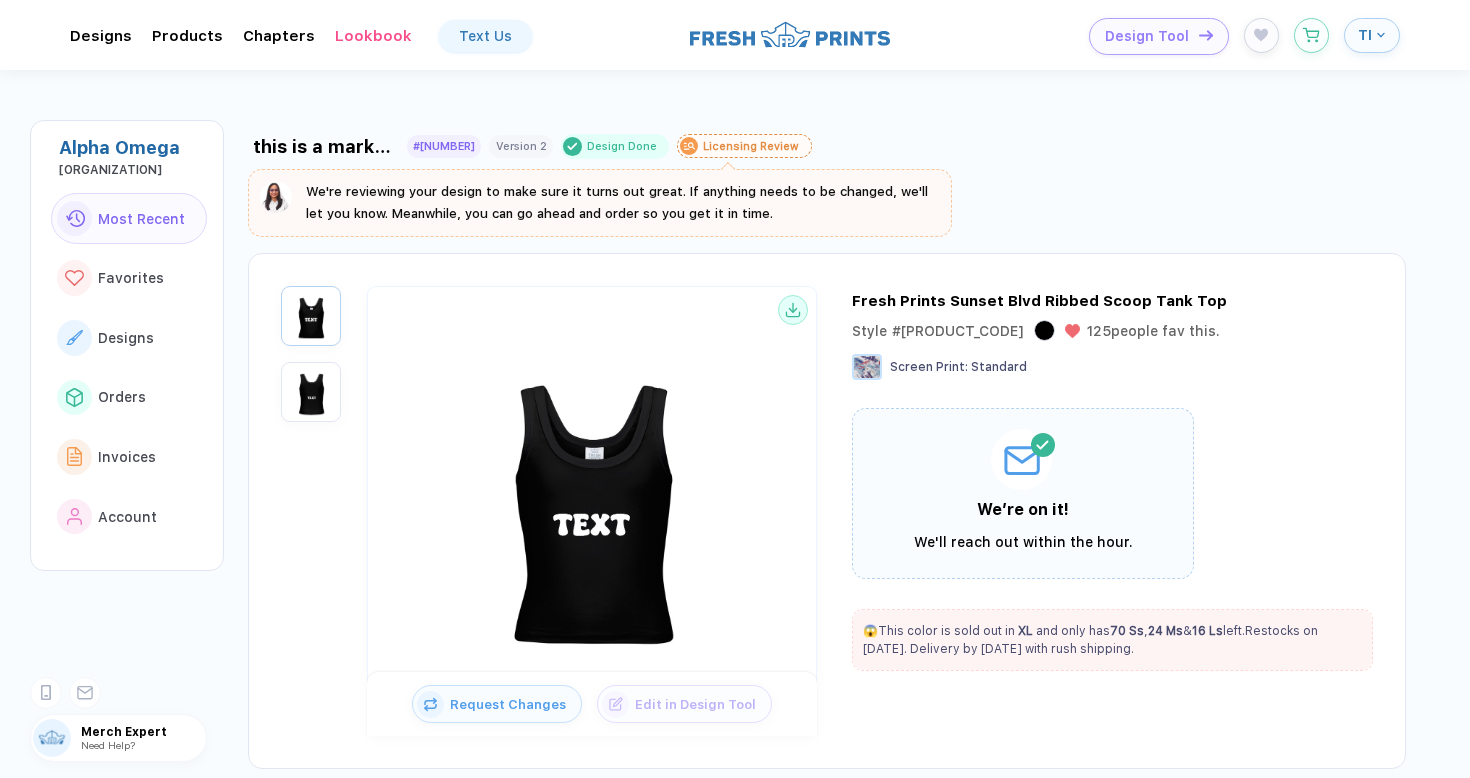 scroll, scrollTop: 234, scrollLeft: 0, axis: vertical 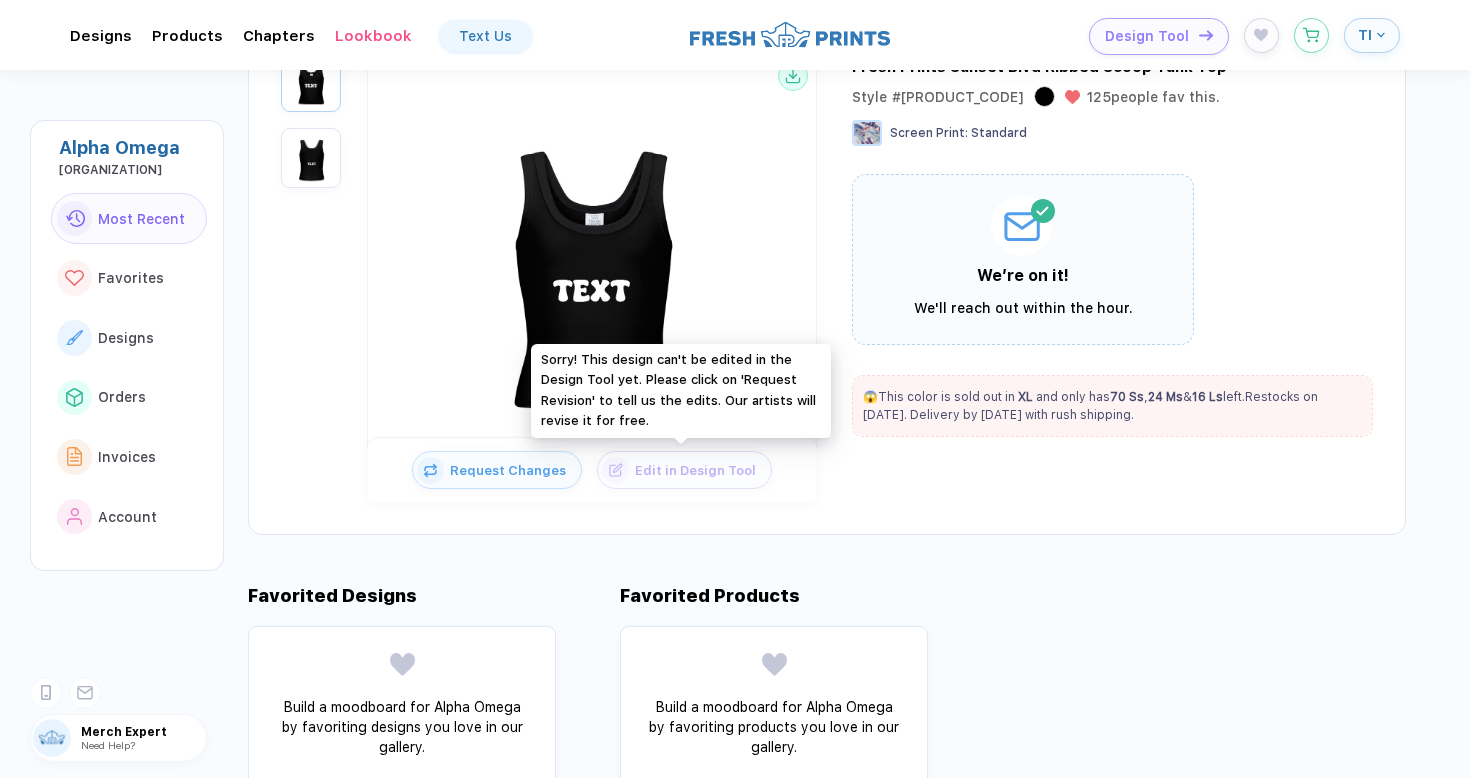 click on "Edit in Design Tool" at bounding box center (684, 470) 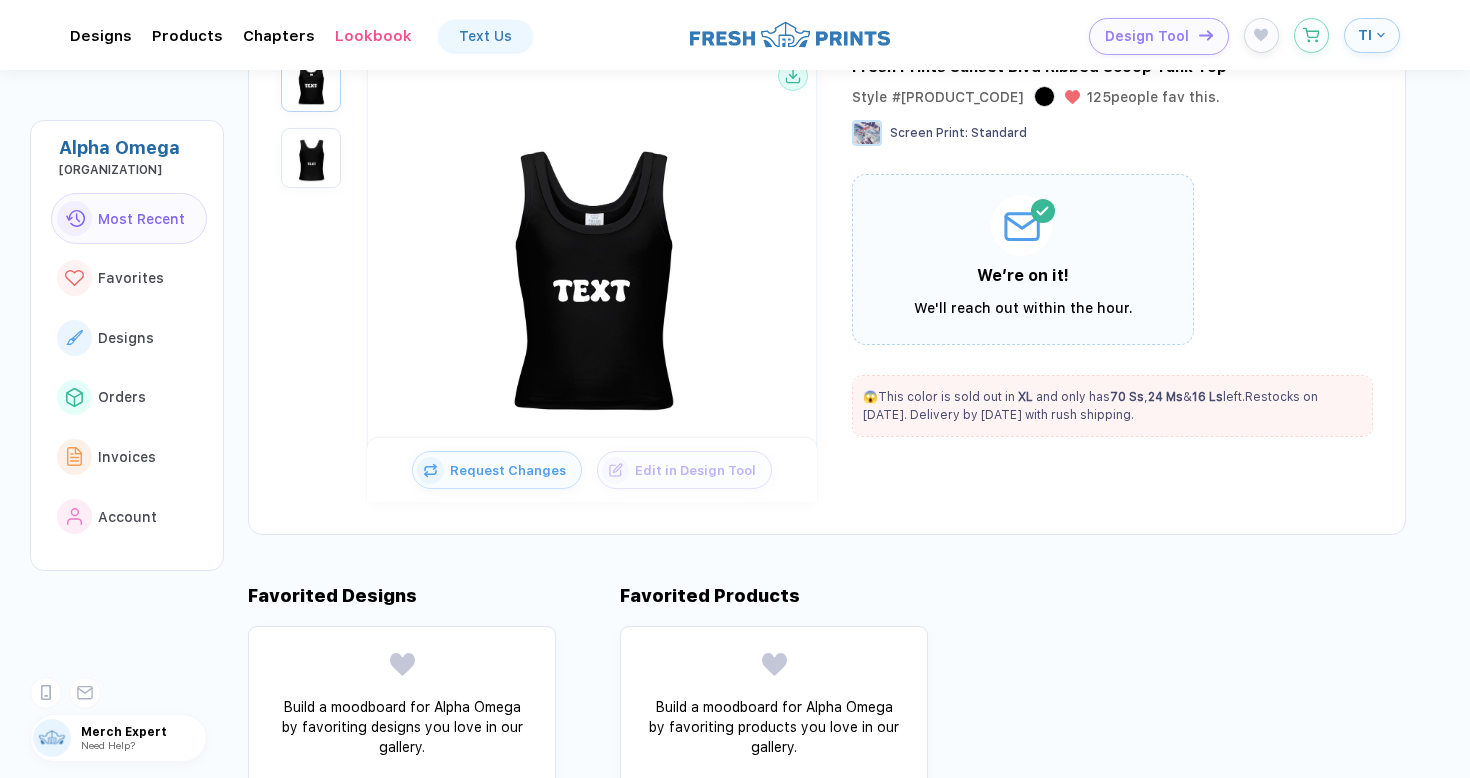 click on "Request Changes Edit in Design Tool Fresh Prints Sunset Blvd Ribbed Scoop Tank Top Style # [PRODUCT_CODE]
125  people fav this. Screen Print : Standard
We’re on it! We'll reach out within the hour. 😱  This color is sold out in   XL   and only has  70 Ss ,  24 Ms  &  16 Ls  left.  Restocks on [DATE].    Delivery by [DATE] with rush shipping." at bounding box center [827, 277] 